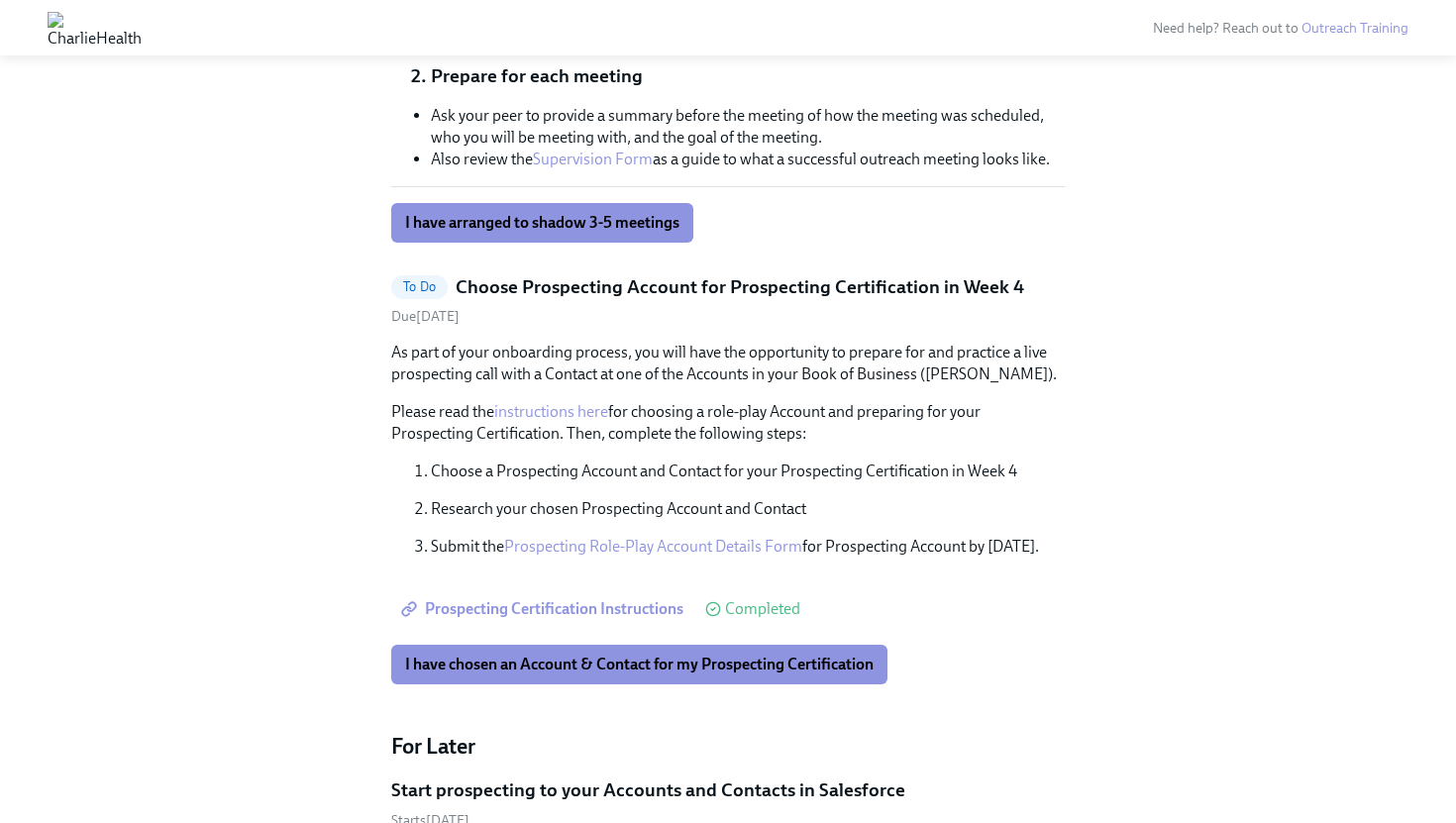 scroll, scrollTop: 1206, scrollLeft: 0, axis: vertical 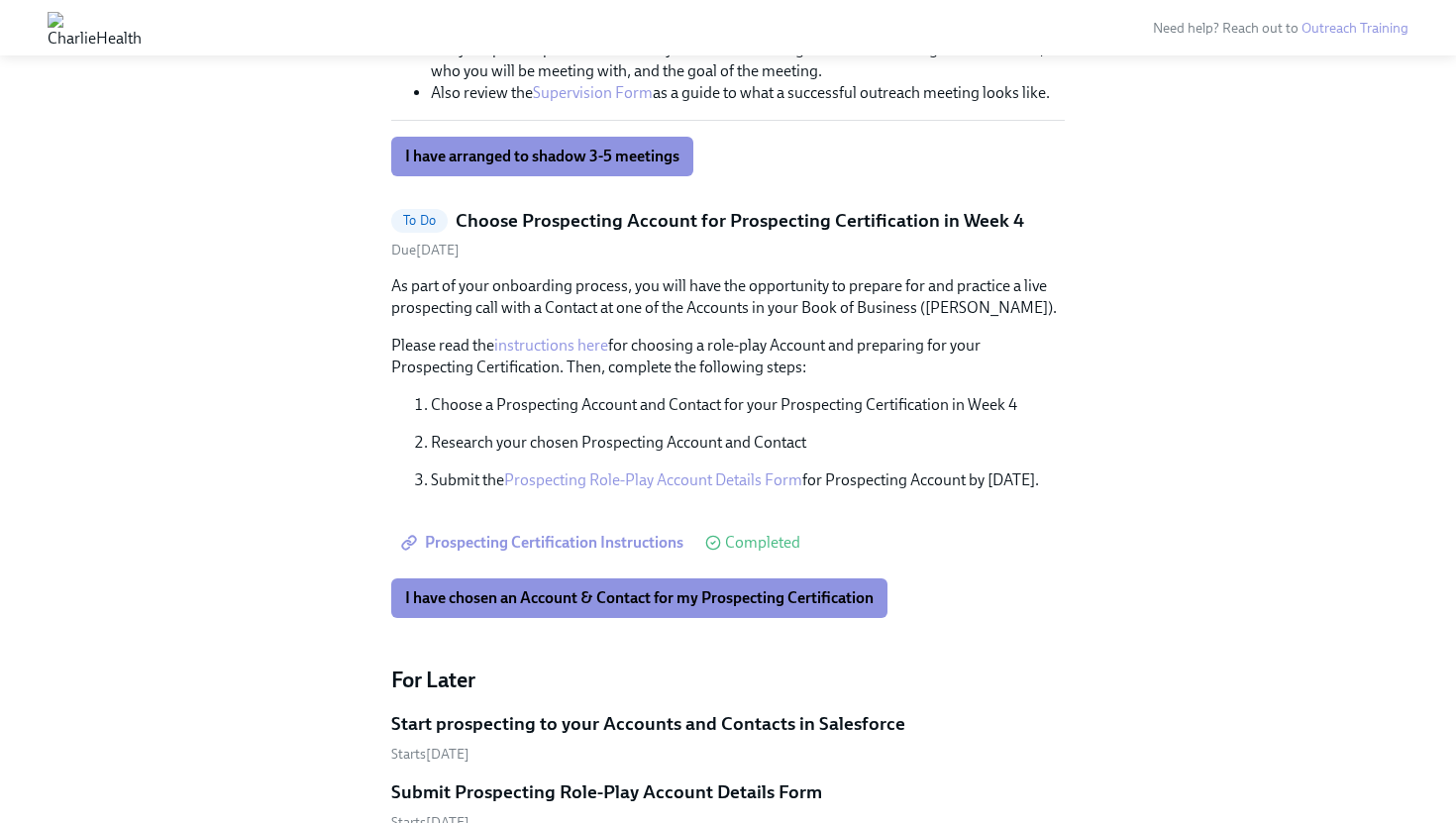 click on "Hi [PERSON_NAME]! This is your personal task list for  Clinical Outreach onboarding  at  CharlieHealth . We recommend you bookmark this page and use it to track your progress. Please do not share this link with others. Welcome to your second week! Happy [DATE]! We hope you feel well rested and excited to dig into more training this week. While last week was an opportunity to initially expose you to a lot of information, this week you will have more time to put what you learned into practice as you start to actively prospect and shadow calls with your peers.
This week's theme is  Internal Processes, Account Strategy & Sales Skills.
We want you to begin prospecting activities this week.
Aim for  1 hour hold daily for prospecting time
Shoot for 10 activities a day with a goal to have meetings scheduled for week 4 go-live
After you complete cold calling training include this in your activities
-Outreach Training Your week 2 goals
To Do Arrange to shadow 3-5 virtual meetings Due" at bounding box center [728, 1067] 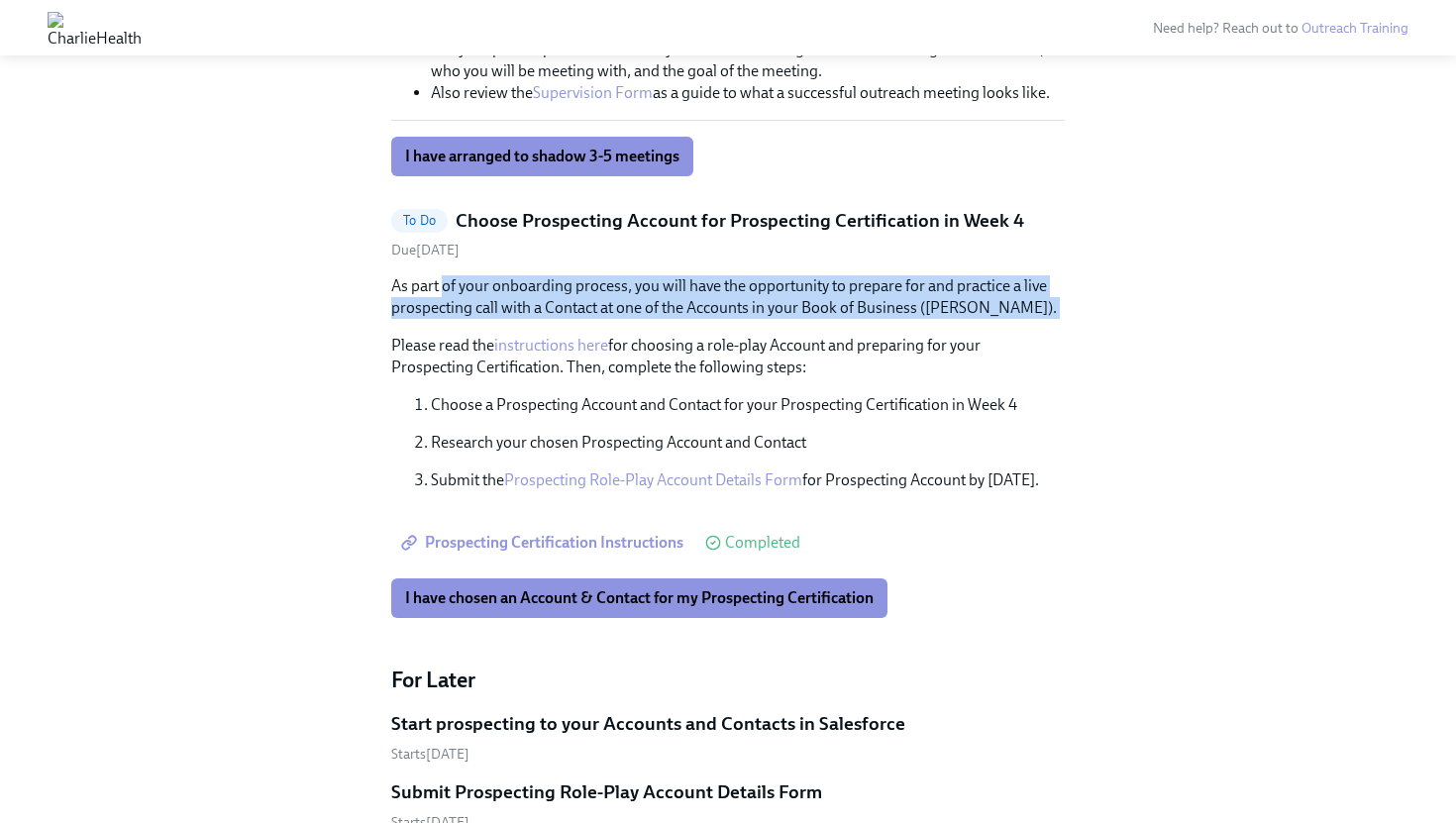 drag, startPoint x: 445, startPoint y: 276, endPoint x: 748, endPoint y: 323, distance: 306.62355 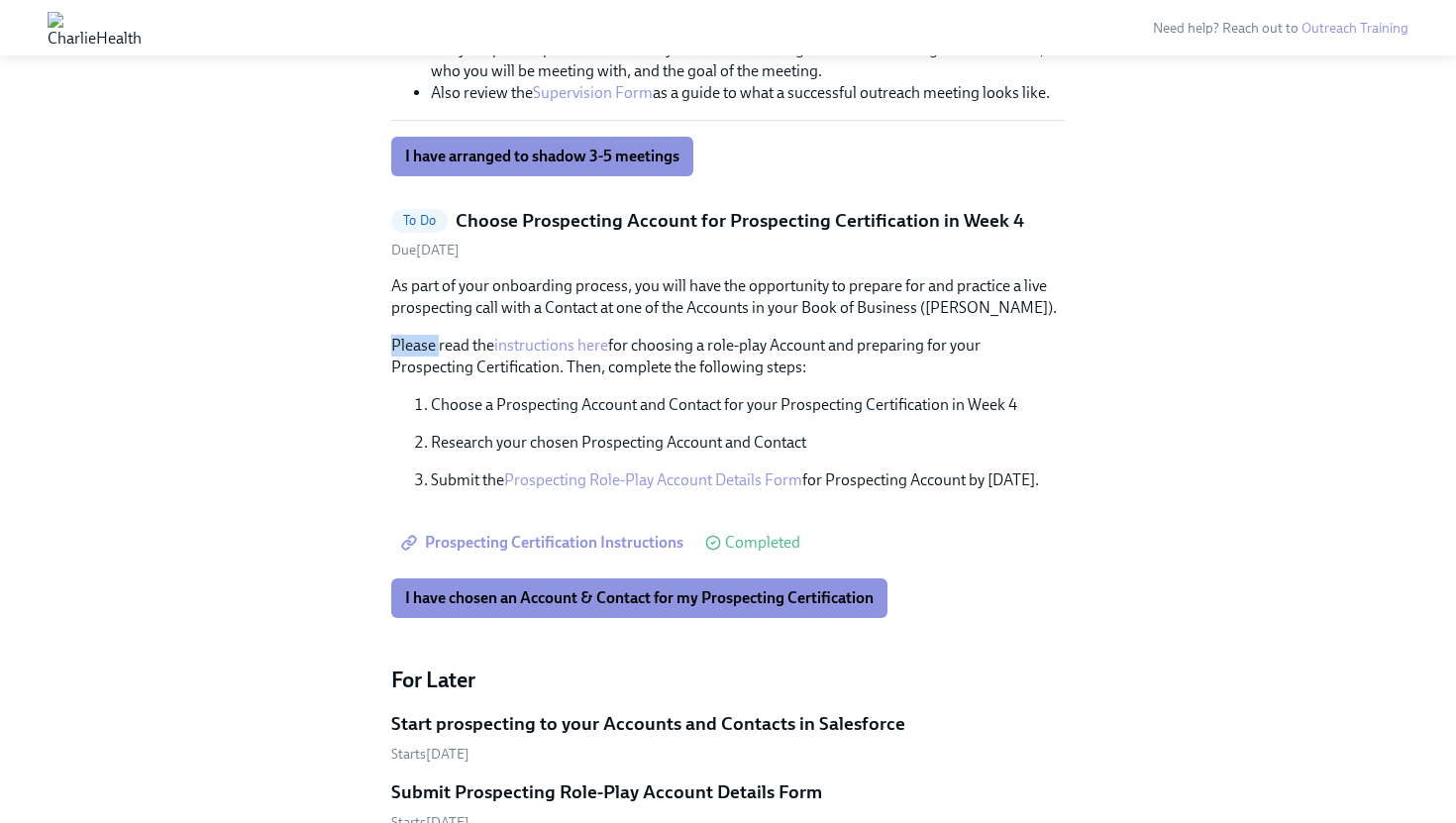 drag, startPoint x: 748, startPoint y: 323, endPoint x: 431, endPoint y: 355, distance: 318.611 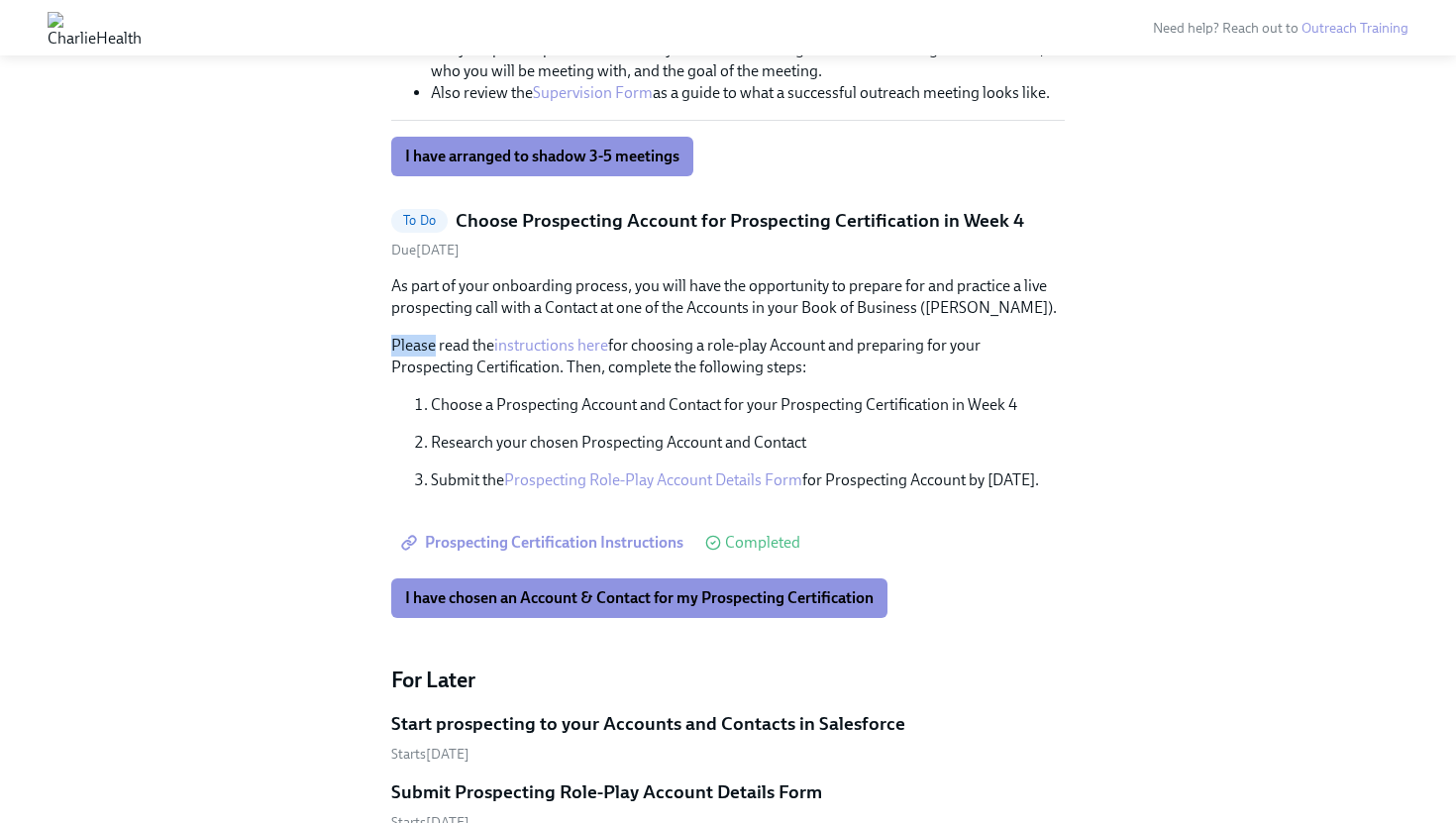 click on "instructions here" at bounding box center (551, 345) 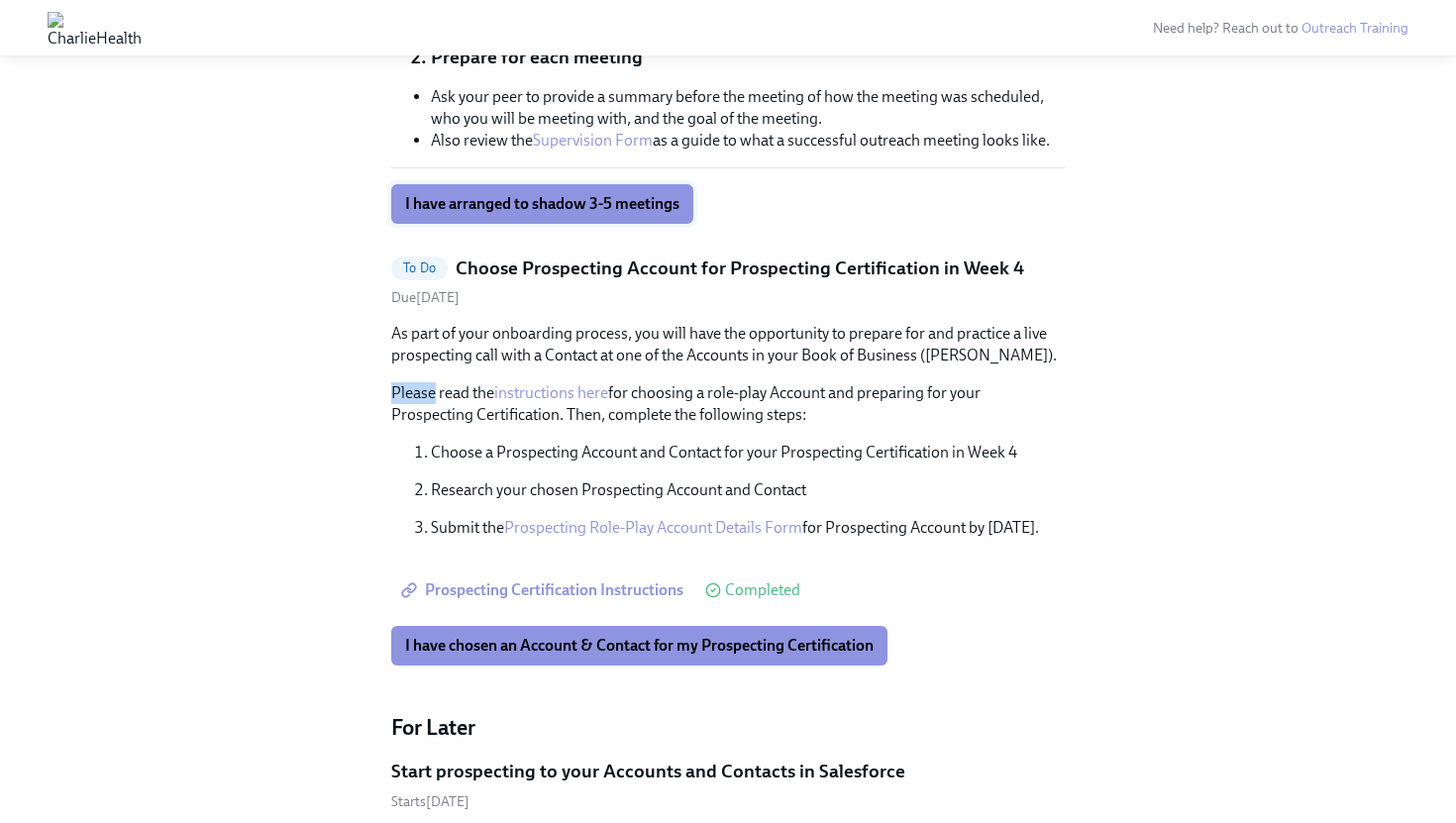 scroll, scrollTop: 1160, scrollLeft: 0, axis: vertical 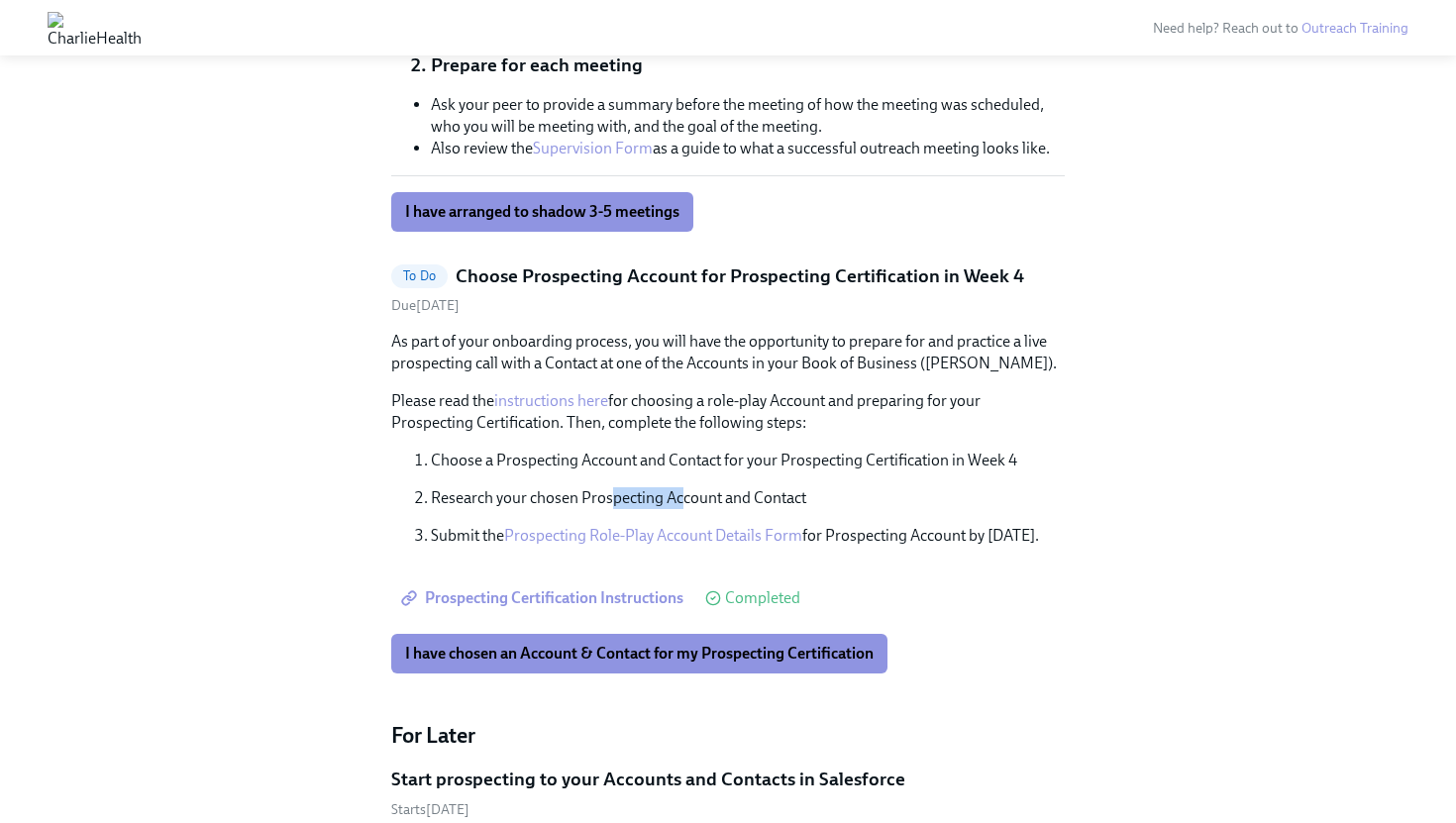 drag, startPoint x: 610, startPoint y: 499, endPoint x: 781, endPoint y: 501, distance: 171.0117 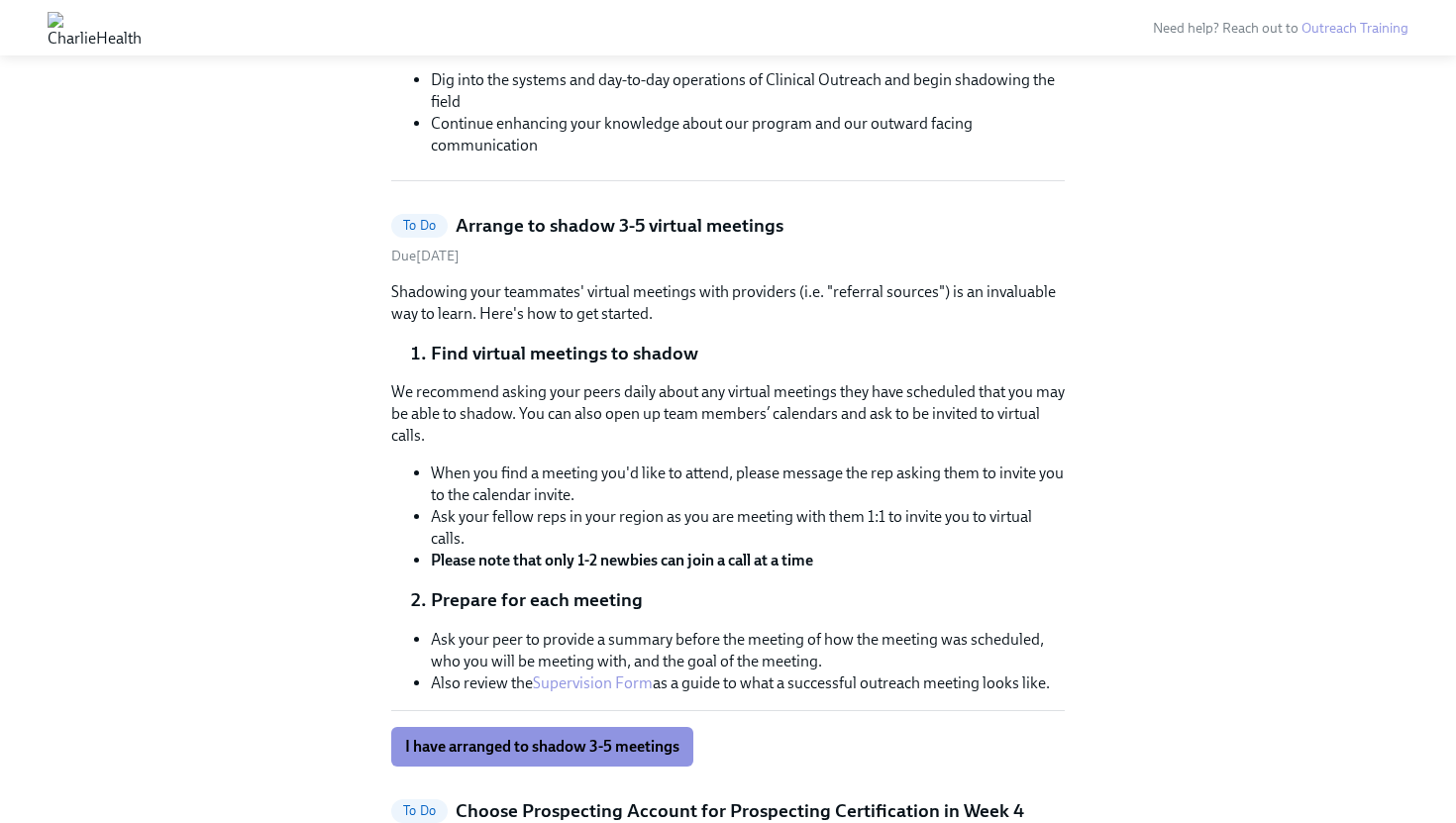 scroll, scrollTop: 650, scrollLeft: 0, axis: vertical 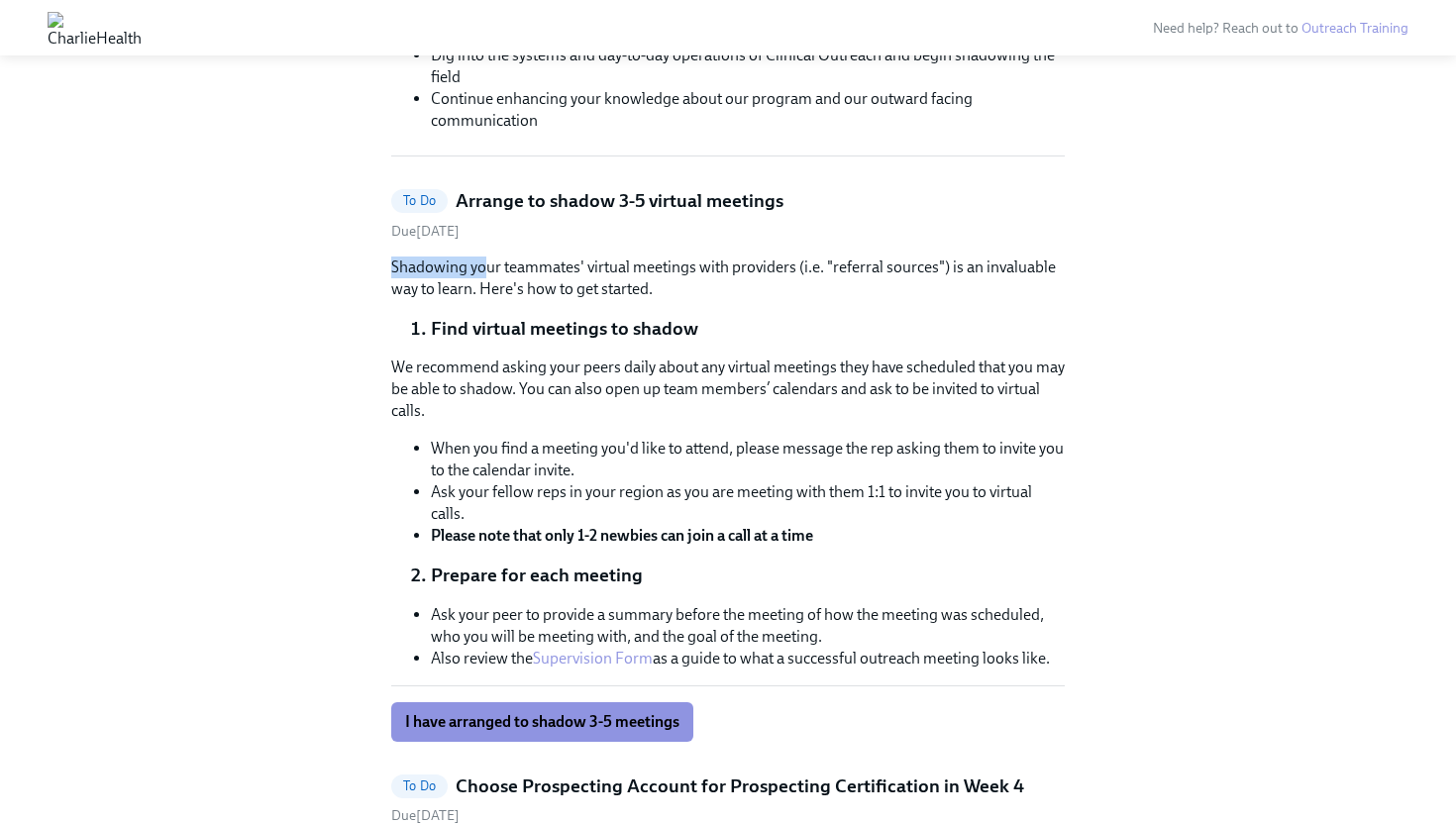 drag, startPoint x: 617, startPoint y: 249, endPoint x: 514, endPoint y: 270, distance: 105.11898 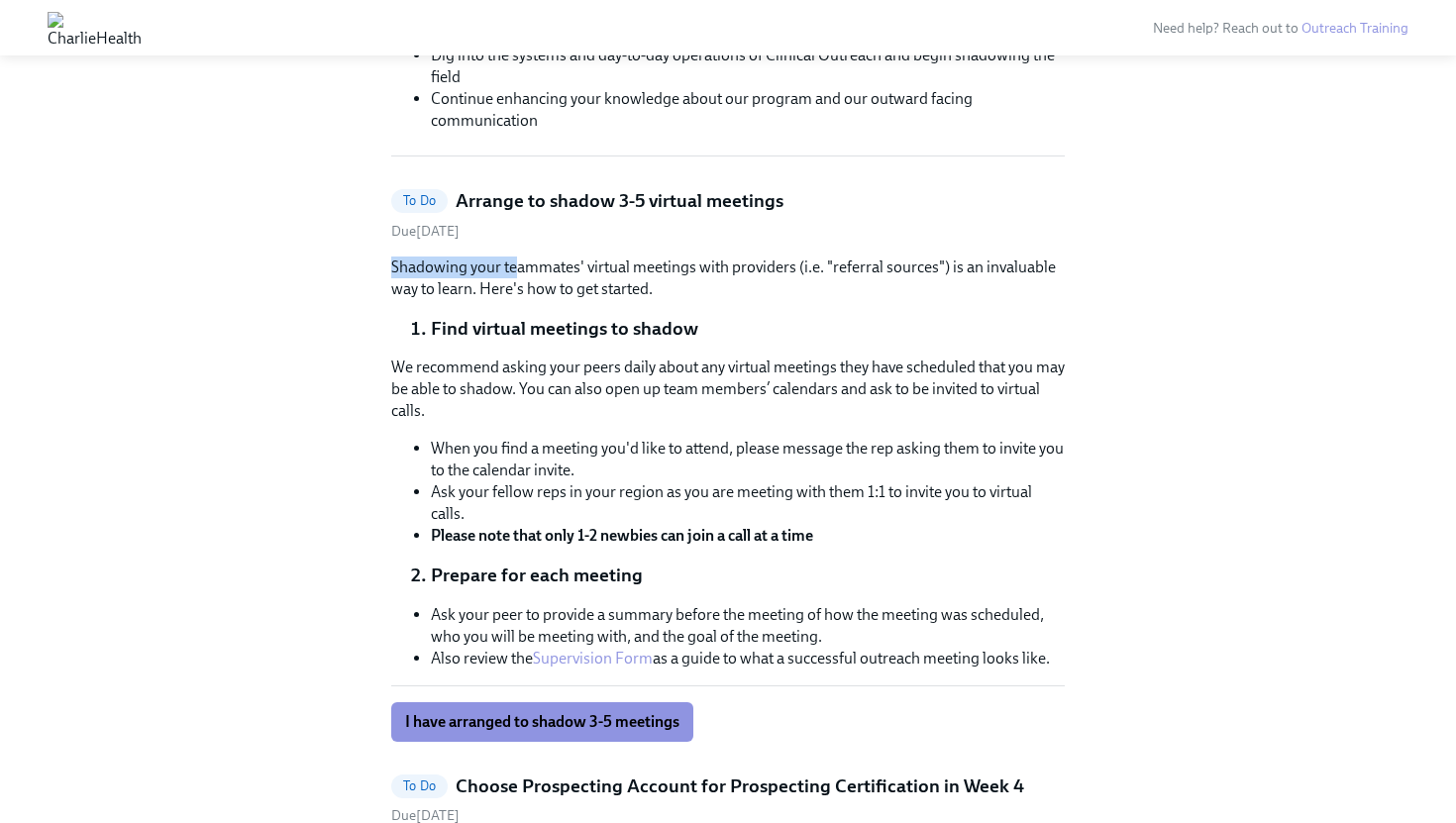 click on "Shadowing your teammates' virtual meetings with providers (i.e. "referral sources") is an invaluable way to learn. Here's how to get started." at bounding box center (728, 278) 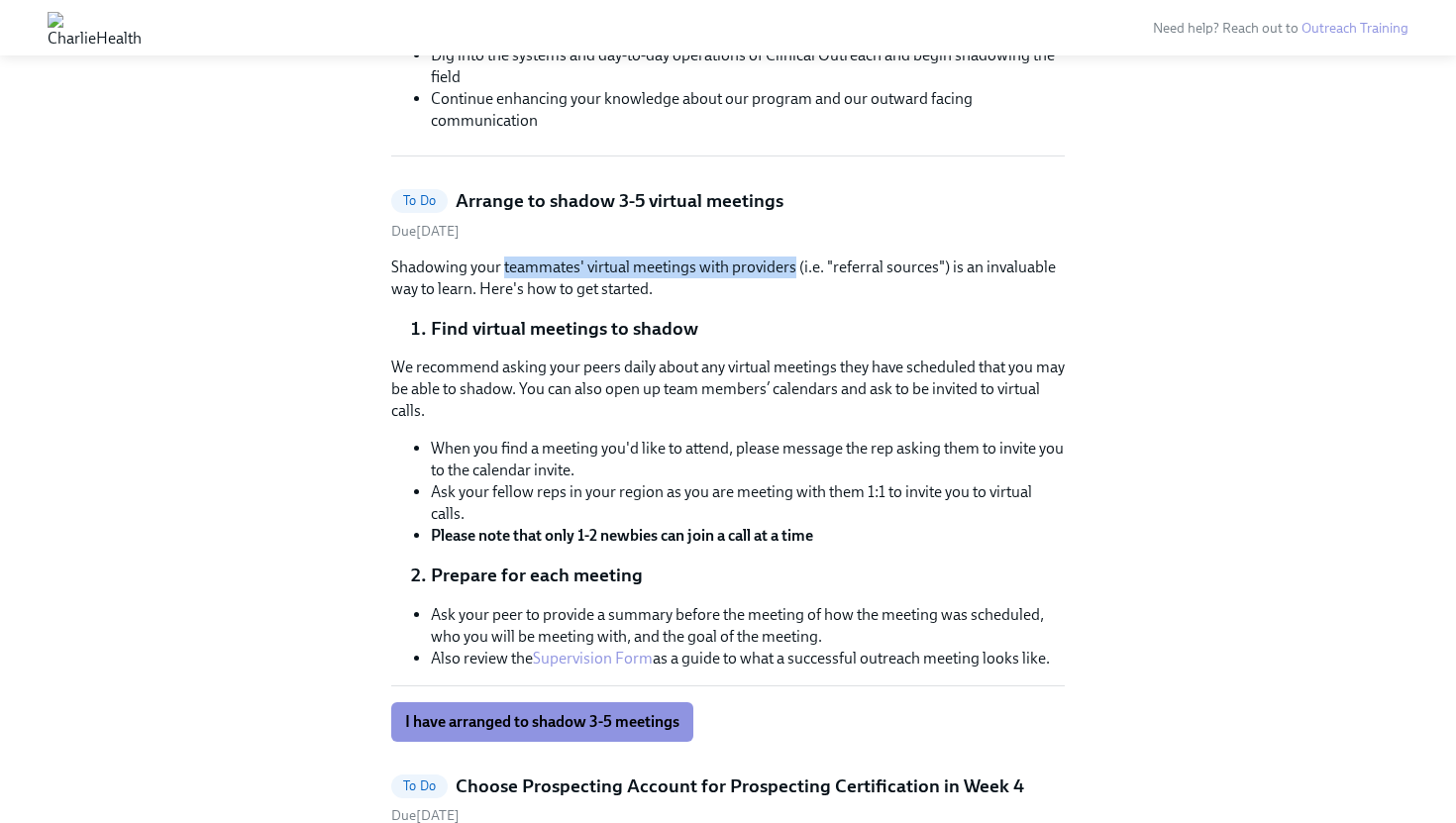 drag, startPoint x: 514, startPoint y: 270, endPoint x: 780, endPoint y: 268, distance: 266.00752 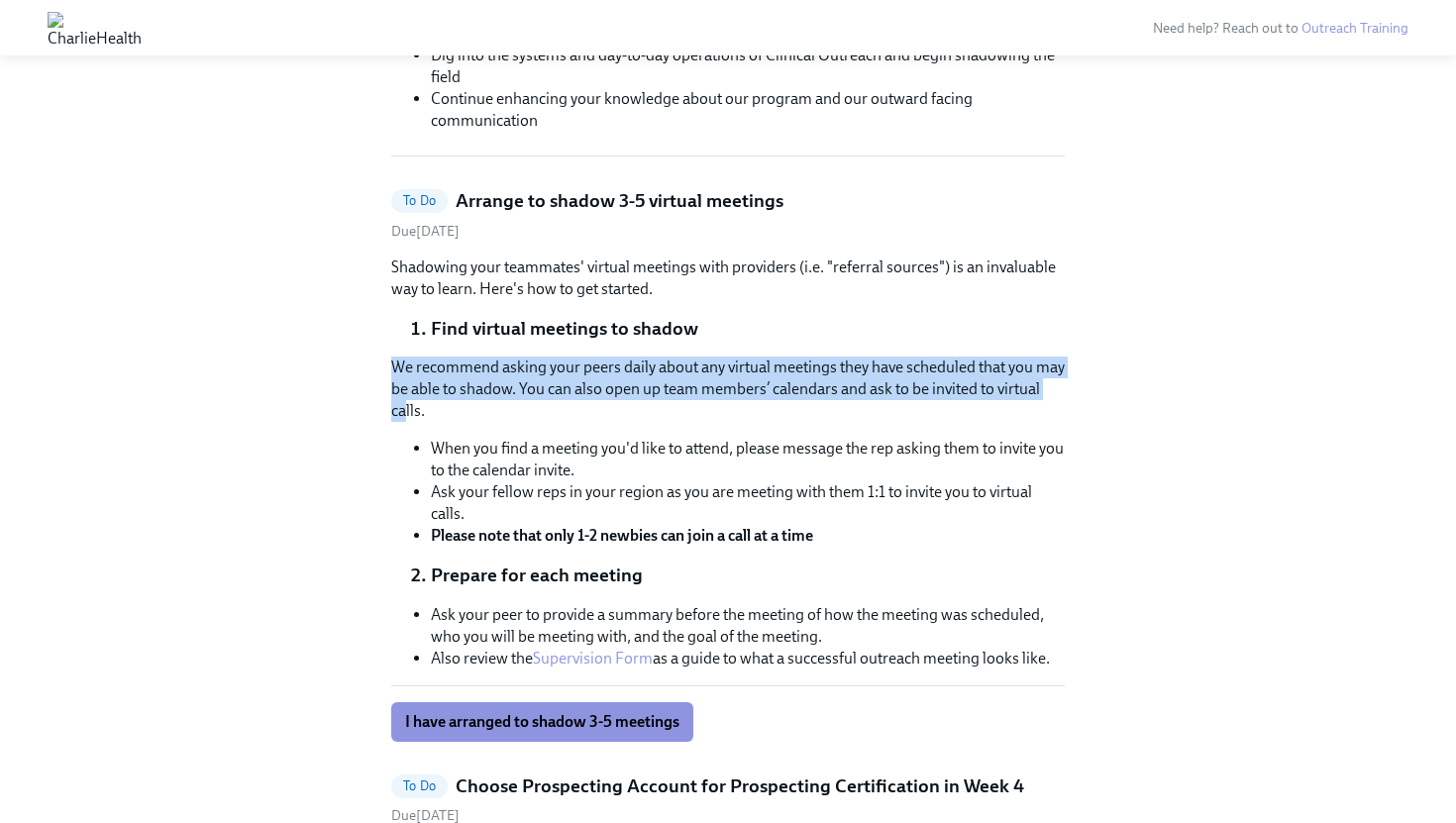 drag, startPoint x: 453, startPoint y: 408, endPoint x: 380, endPoint y: 375, distance: 80.11242 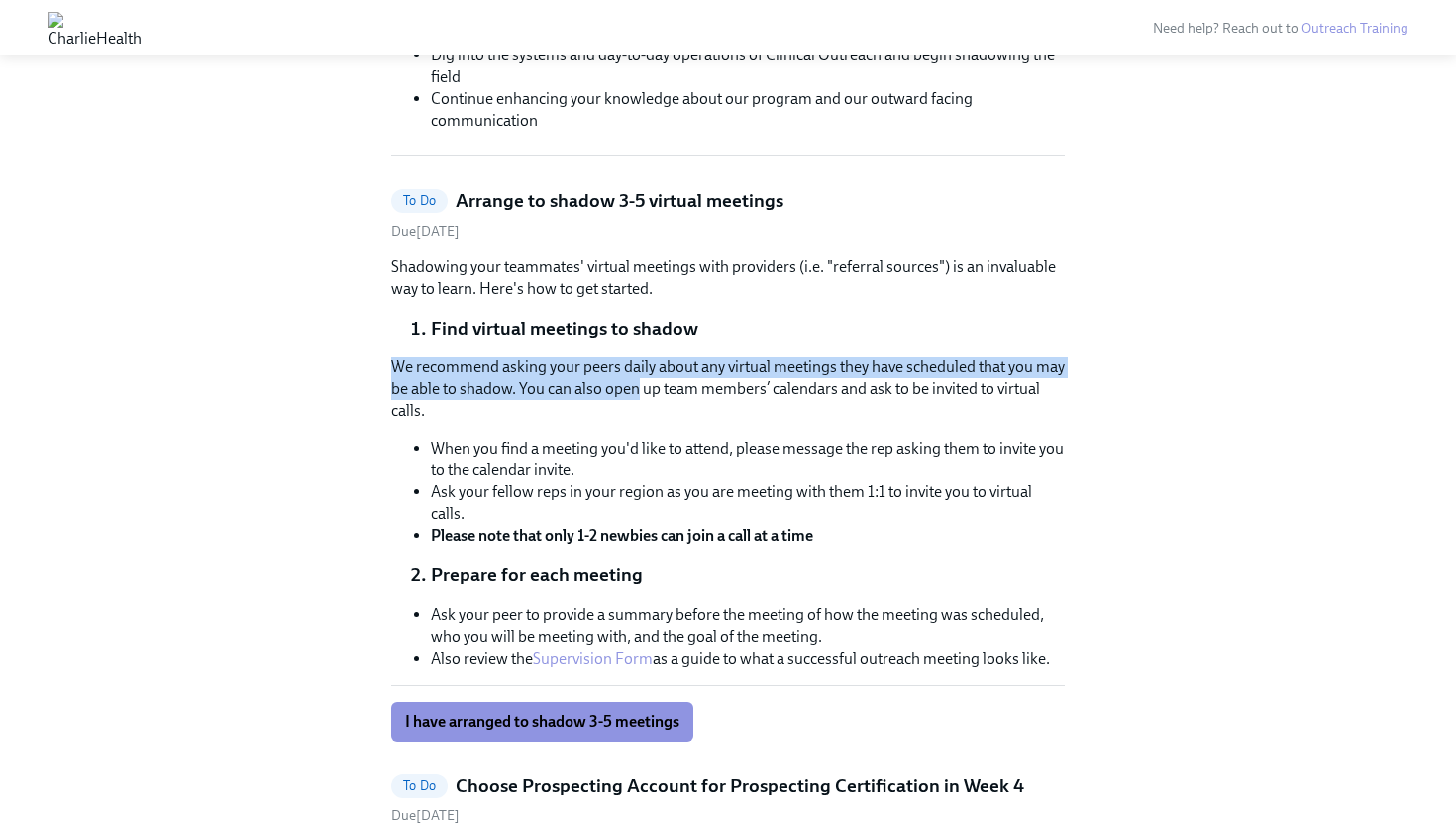 drag, startPoint x: 380, startPoint y: 375, endPoint x: 642, endPoint y: 381, distance: 262.06869 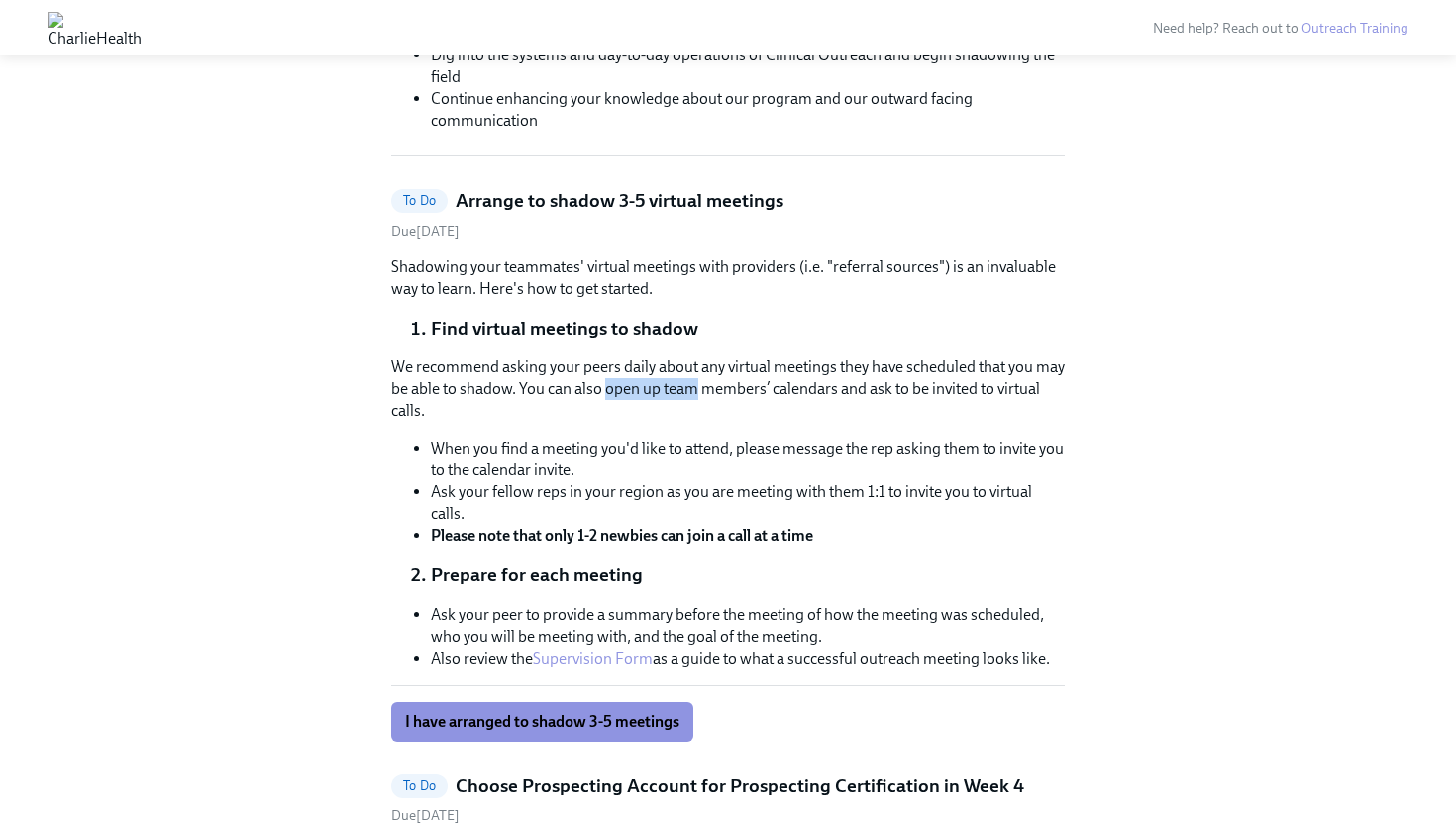drag, startPoint x: 642, startPoint y: 381, endPoint x: 720, endPoint y: 381, distance: 78 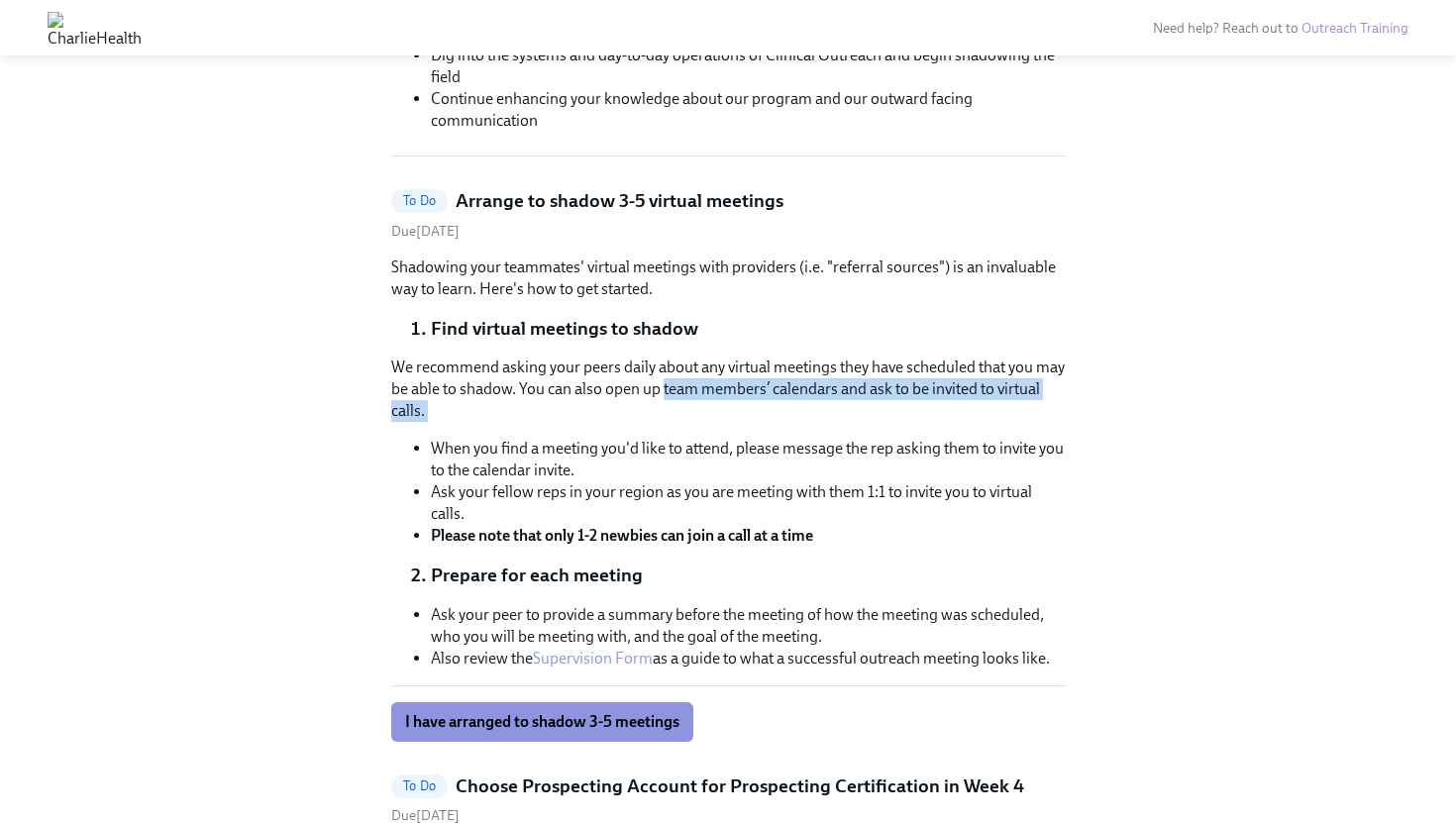 drag, startPoint x: 720, startPoint y: 381, endPoint x: 581, endPoint y: 418, distance: 143.84019 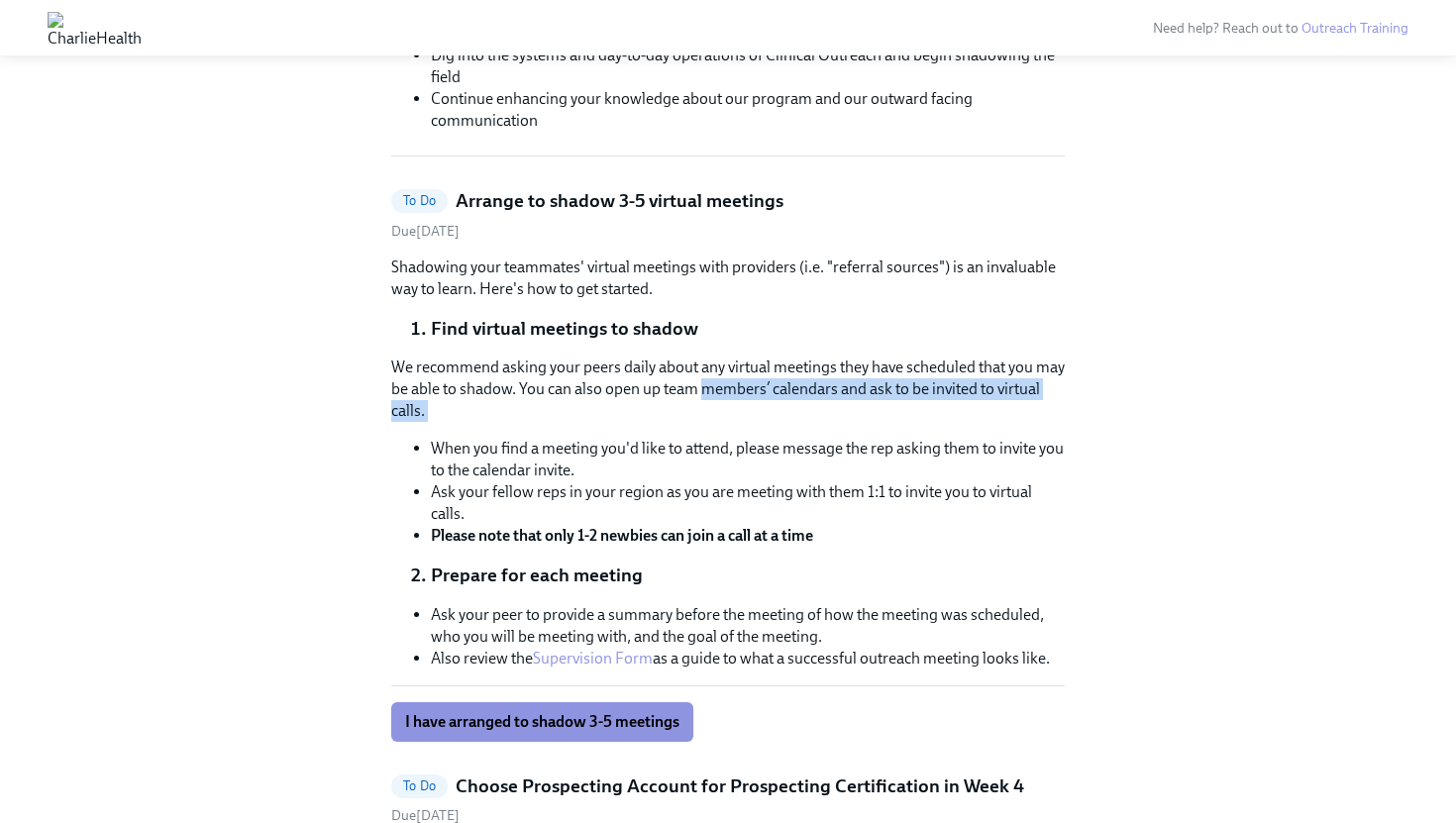drag, startPoint x: 580, startPoint y: 408, endPoint x: 798, endPoint y: 385, distance: 219.21 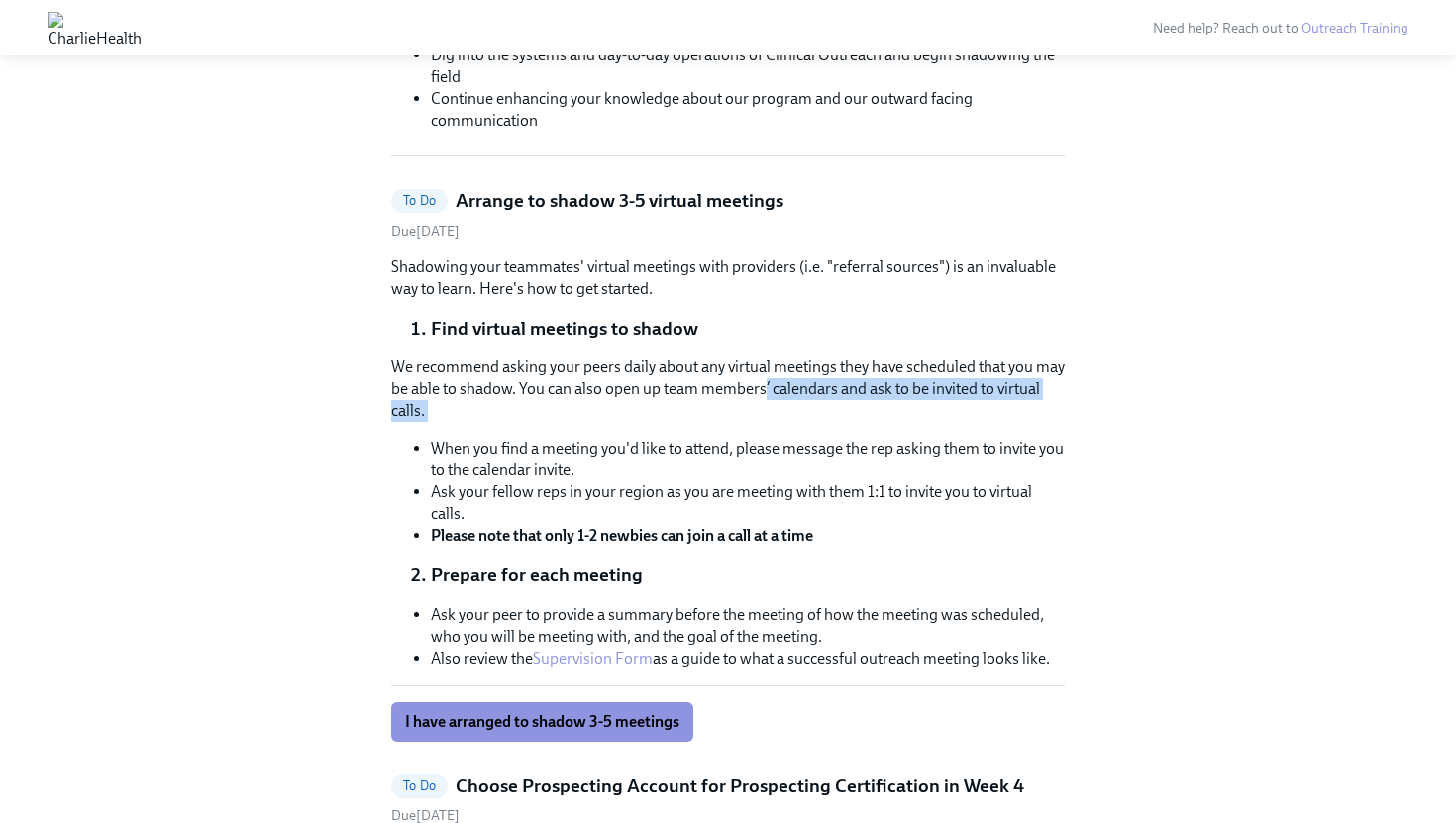 click on "We recommend asking your peers daily about any virtual meetings they have scheduled that you may be able to shadow. You can also open up team members’ calendars and ask to be invited to virtual calls." at bounding box center [728, 389] 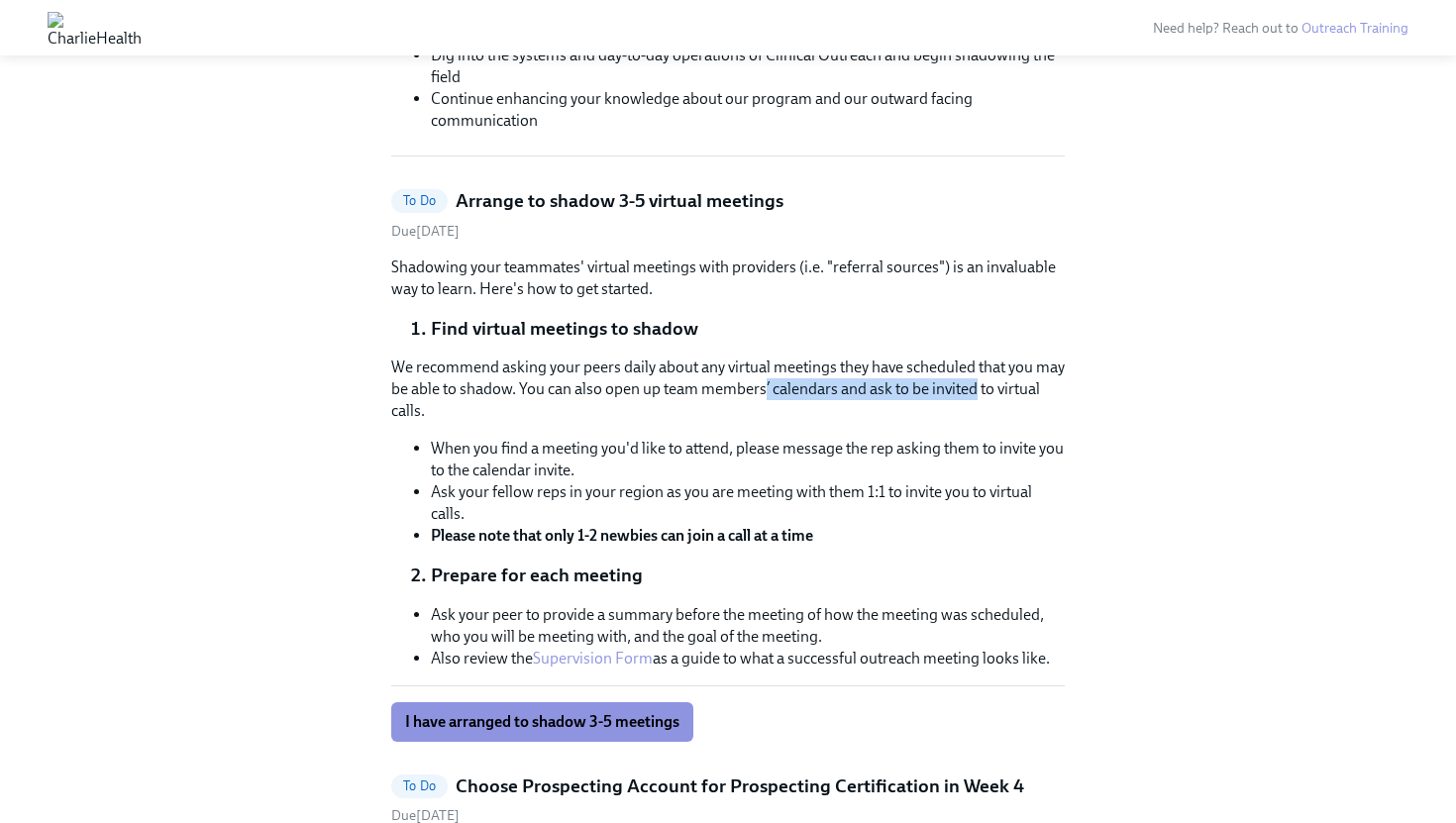 drag, startPoint x: 798, startPoint y: 385, endPoint x: 978, endPoint y: 400, distance: 180.62392 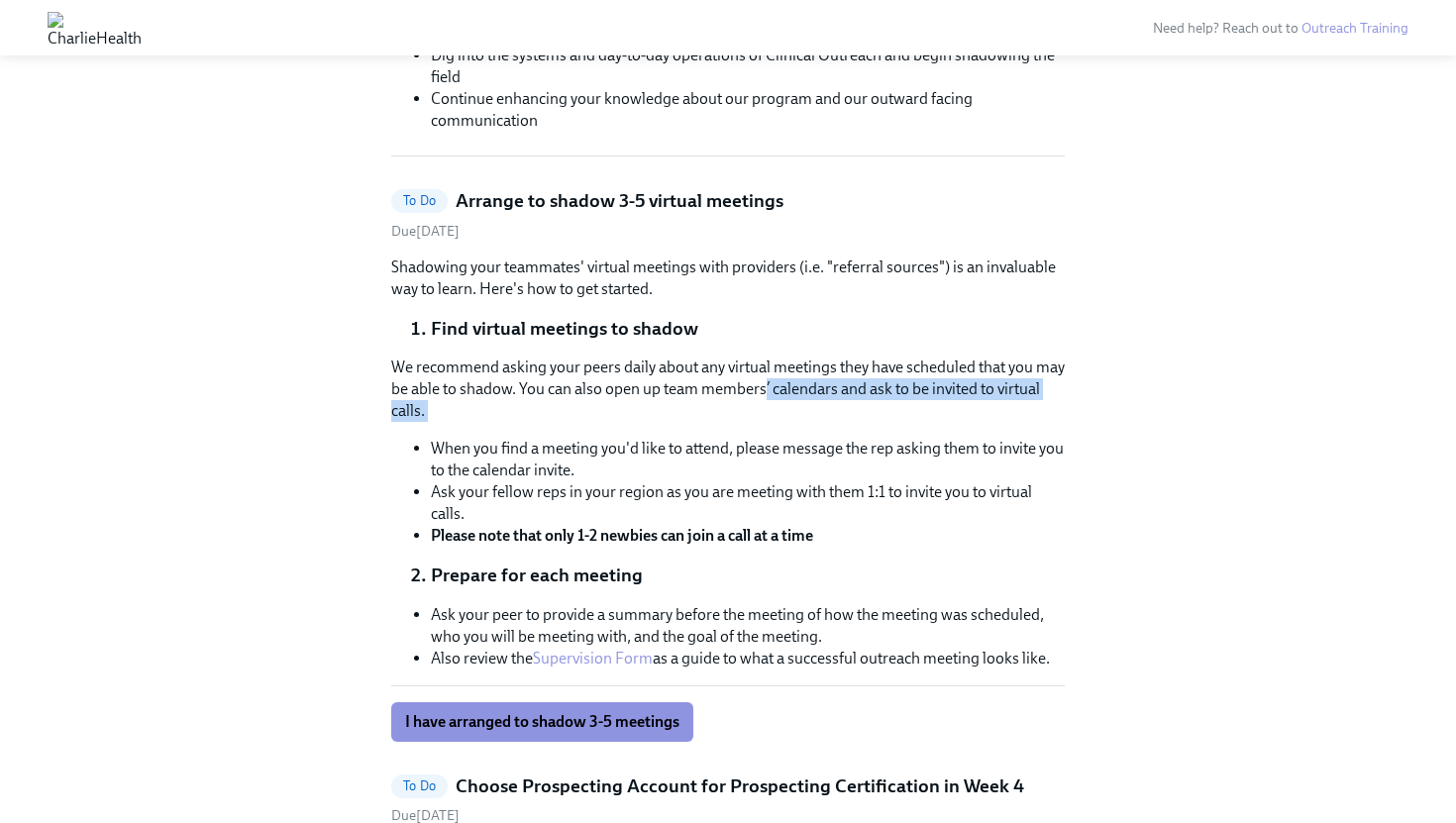 click on "We recommend asking your peers daily about any virtual meetings they have scheduled that you may be able to shadow. You can also open up team members’ calendars and ask to be invited to virtual calls." at bounding box center [728, 389] 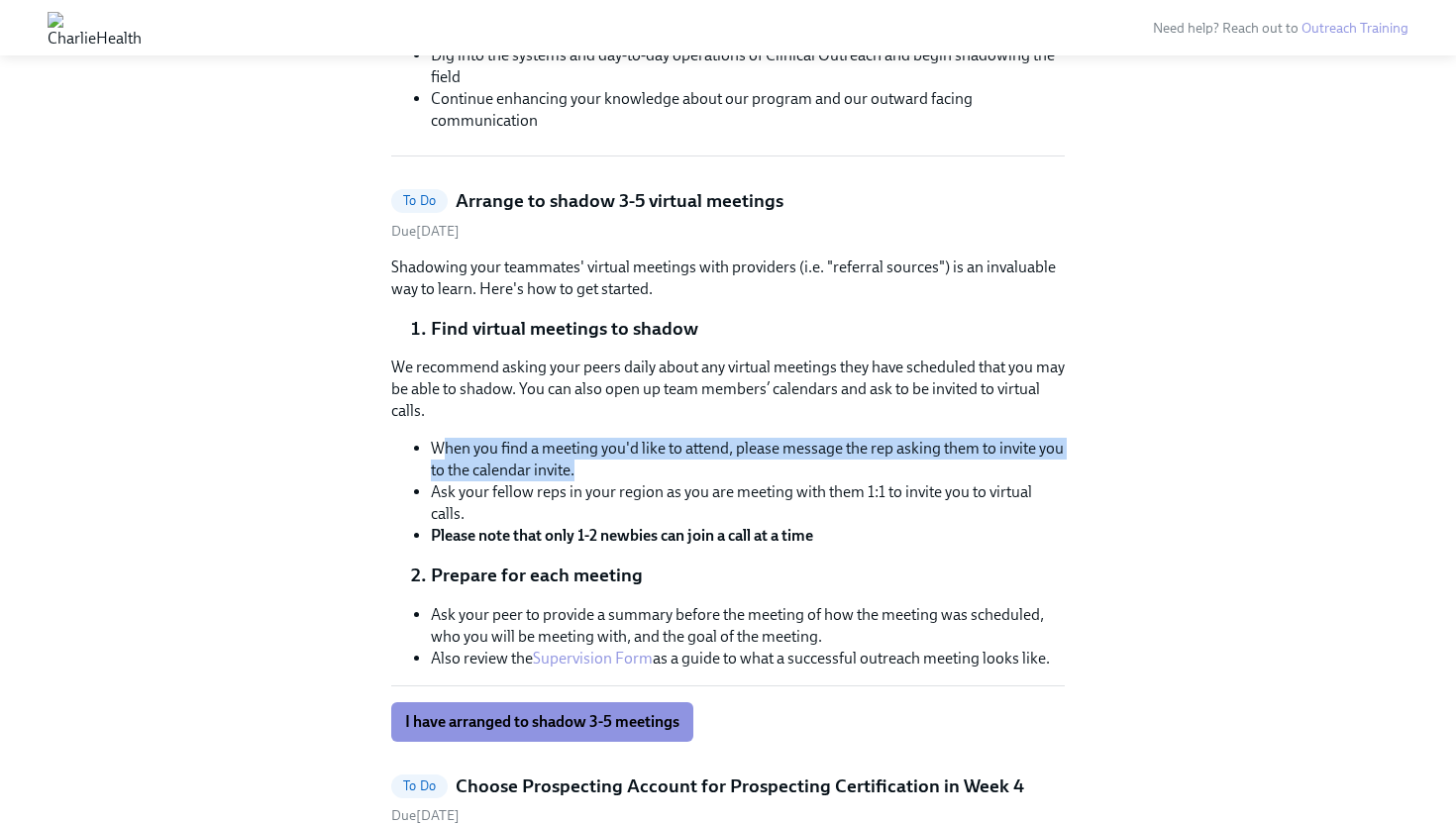 drag, startPoint x: 444, startPoint y: 445, endPoint x: 819, endPoint y: 460, distance: 375.29988 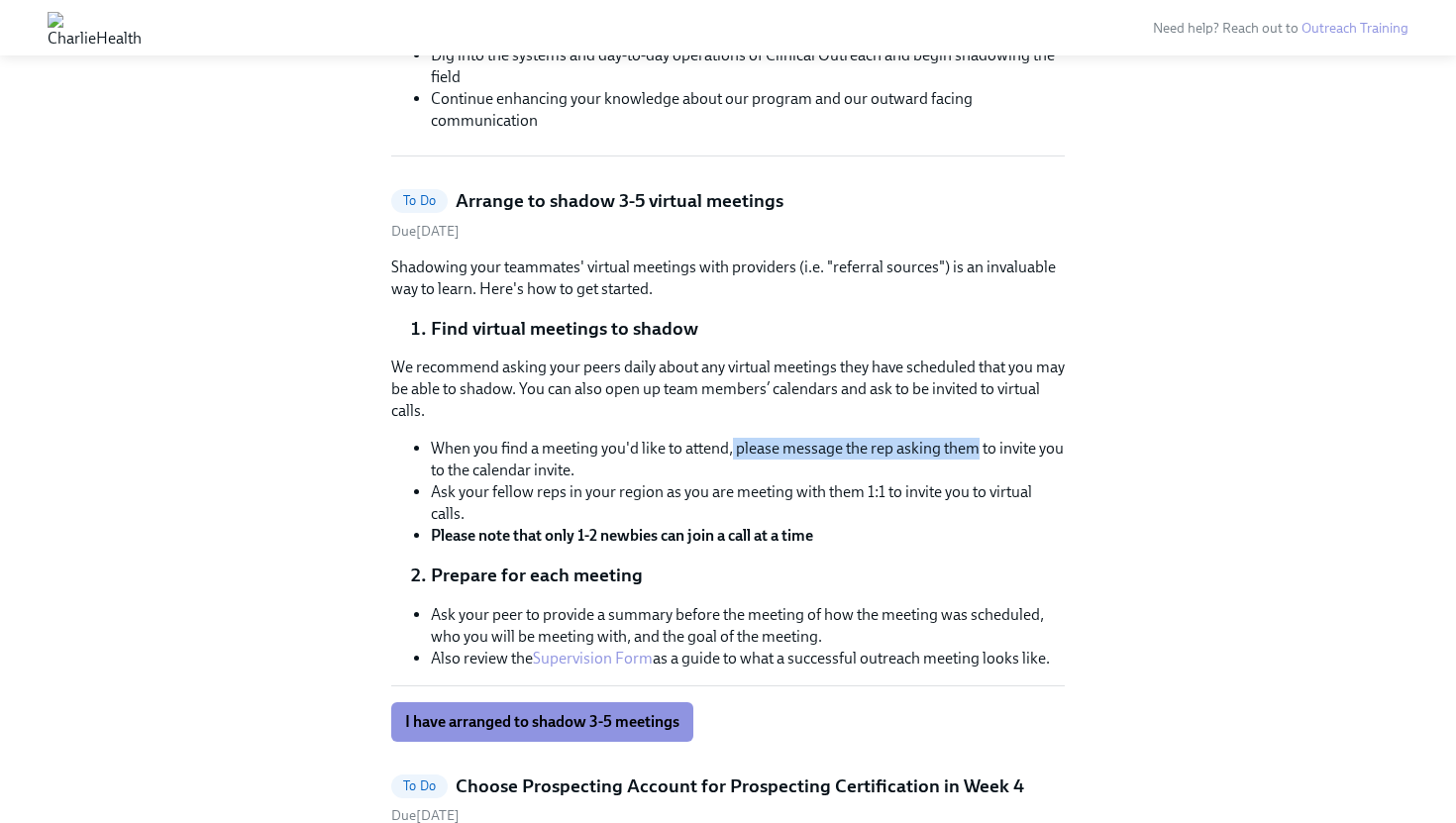 drag, startPoint x: 733, startPoint y: 455, endPoint x: 973, endPoint y: 453, distance: 240.00833 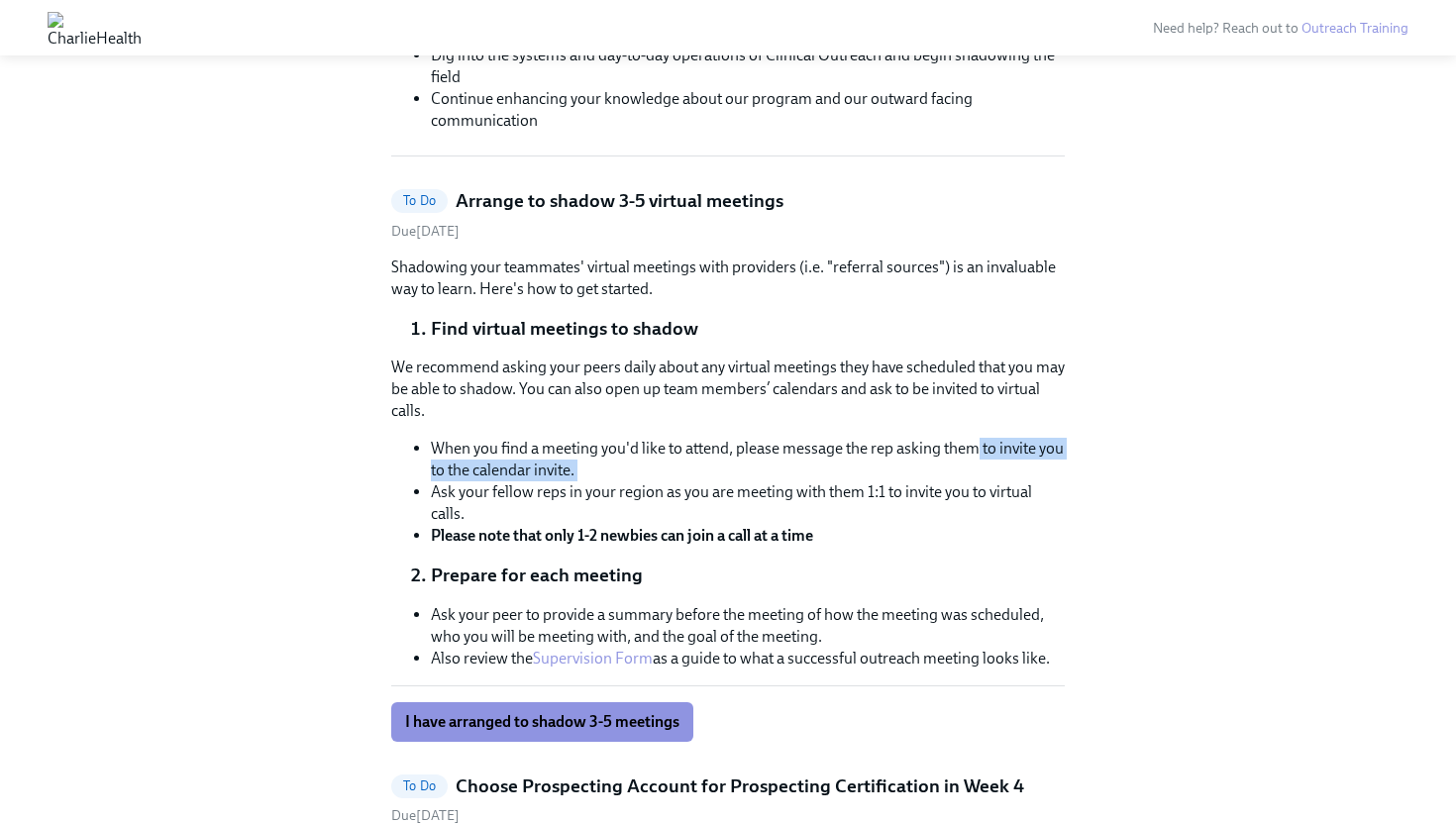 drag, startPoint x: 973, startPoint y: 453, endPoint x: 785, endPoint y: 478, distance: 189.65495 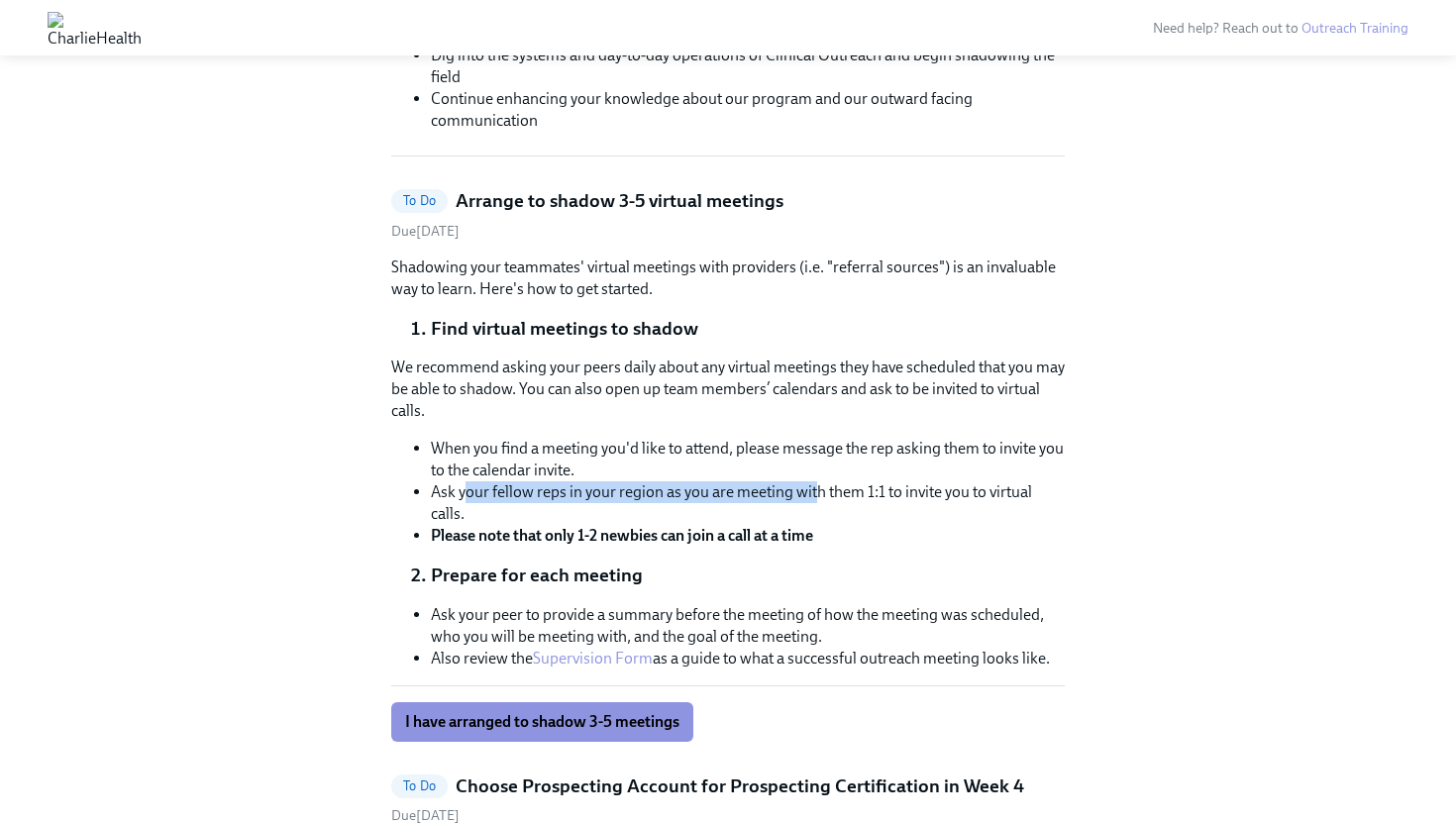 drag, startPoint x: 463, startPoint y: 488, endPoint x: 808, endPoint y: 485, distance: 345.013 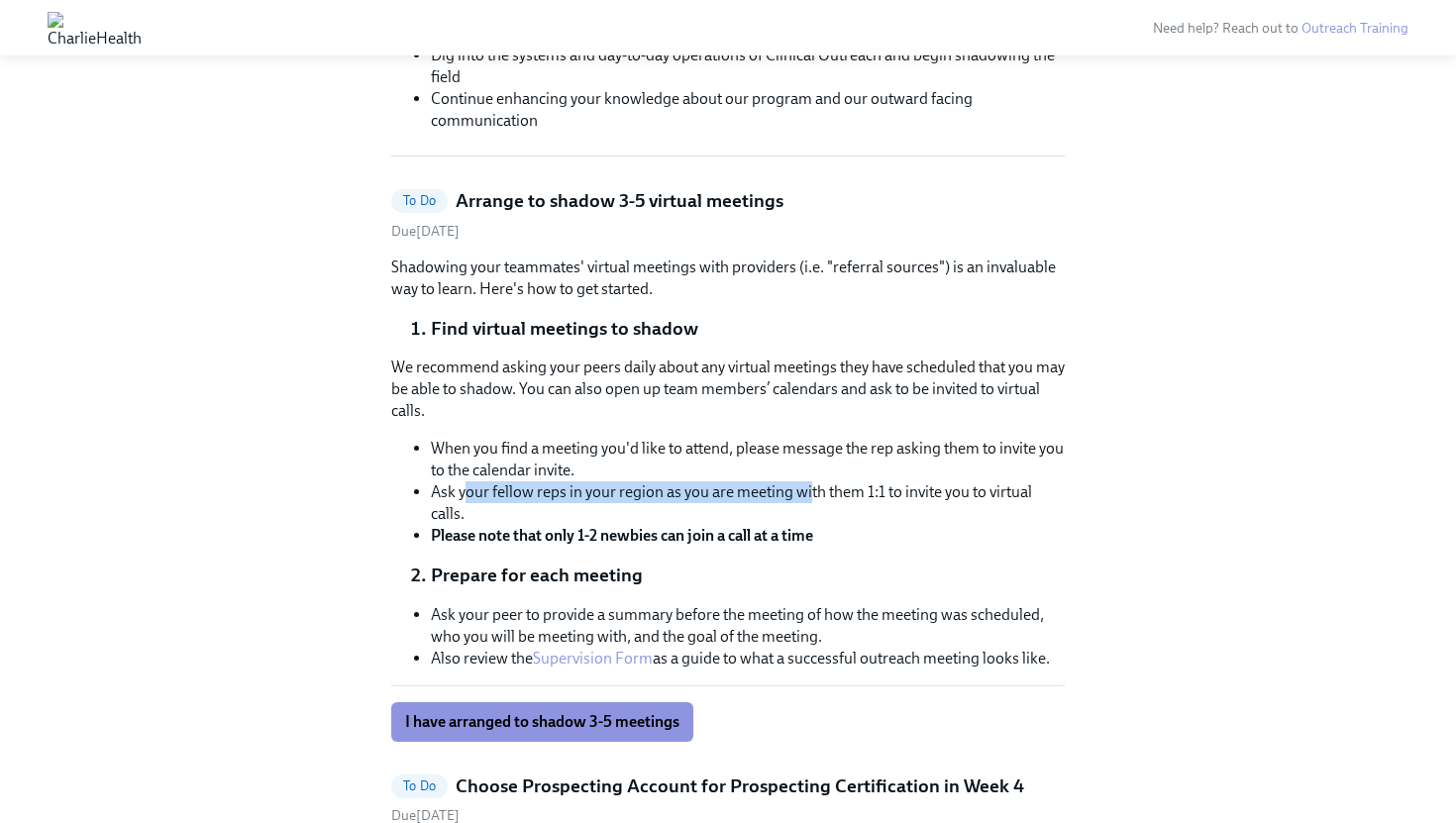 click on "Ask your fellow reps in your region as you are meeting with them 1:1 to invite you to virtual calls." at bounding box center (748, 503) 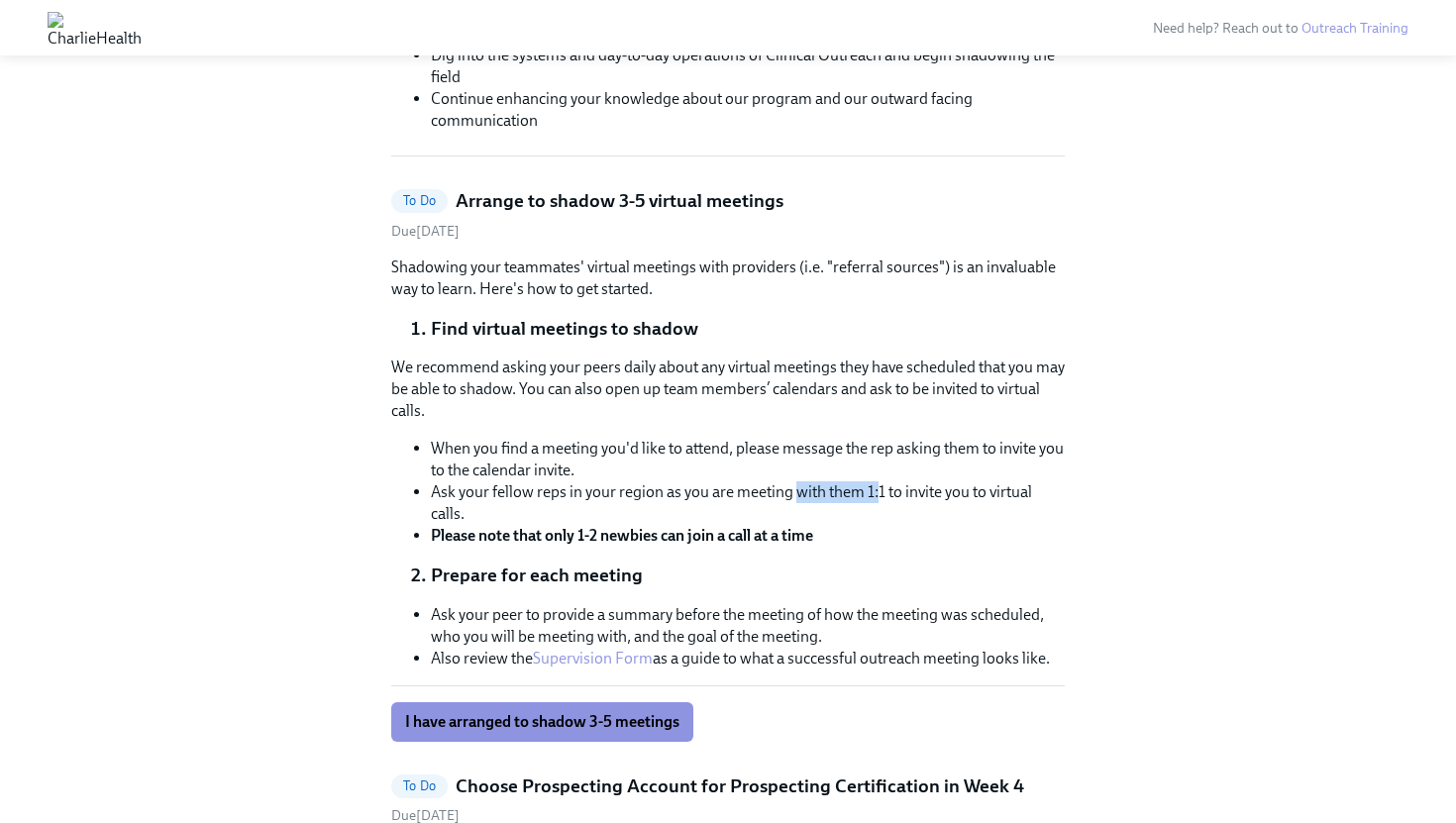 drag, startPoint x: 808, startPoint y: 485, endPoint x: 871, endPoint y: 497, distance: 64.132675 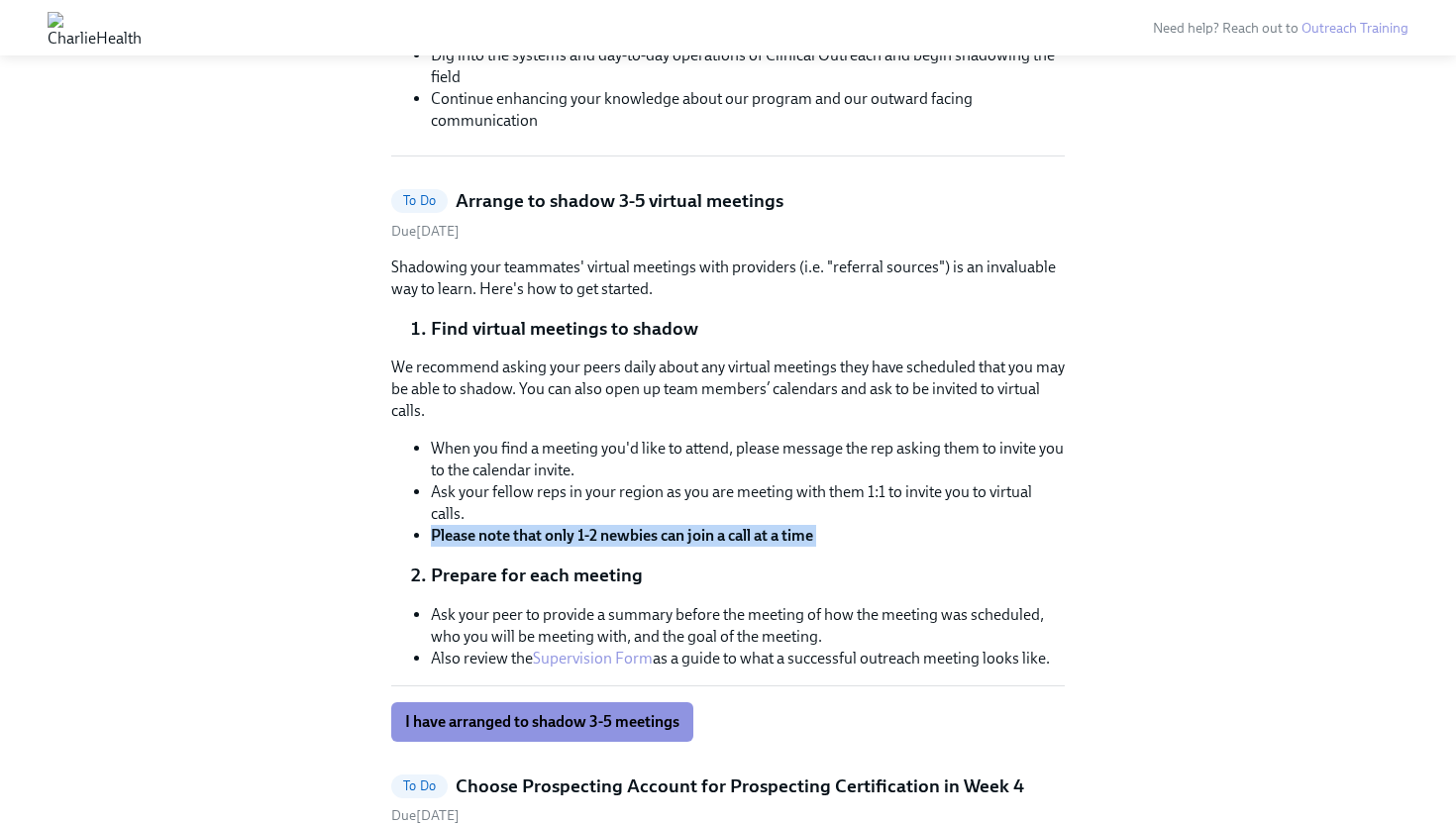 drag, startPoint x: 379, startPoint y: 555, endPoint x: 629, endPoint y: 519, distance: 252.5787 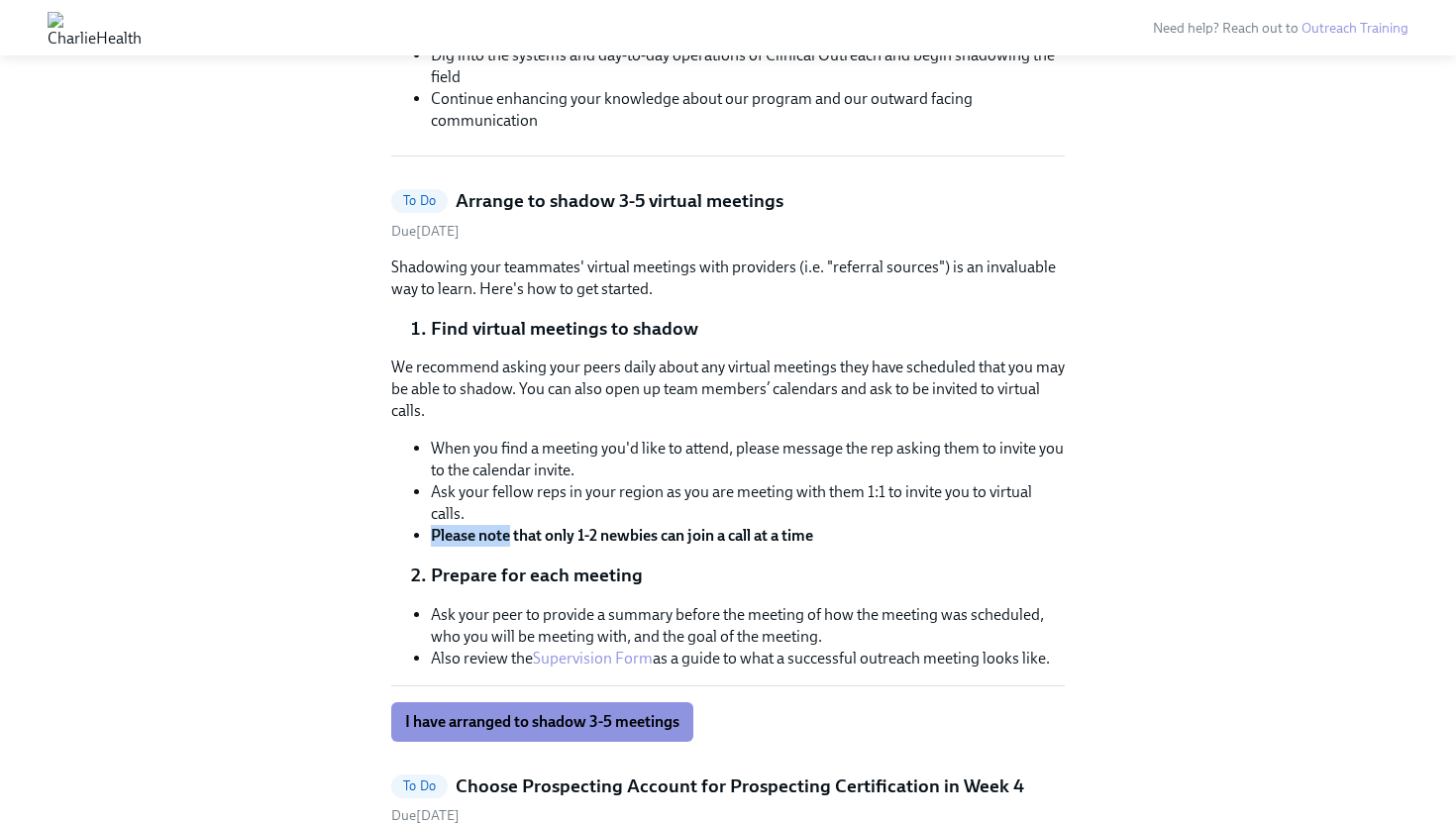 drag, startPoint x: 630, startPoint y: 519, endPoint x: 469, endPoint y: 563, distance: 166.904 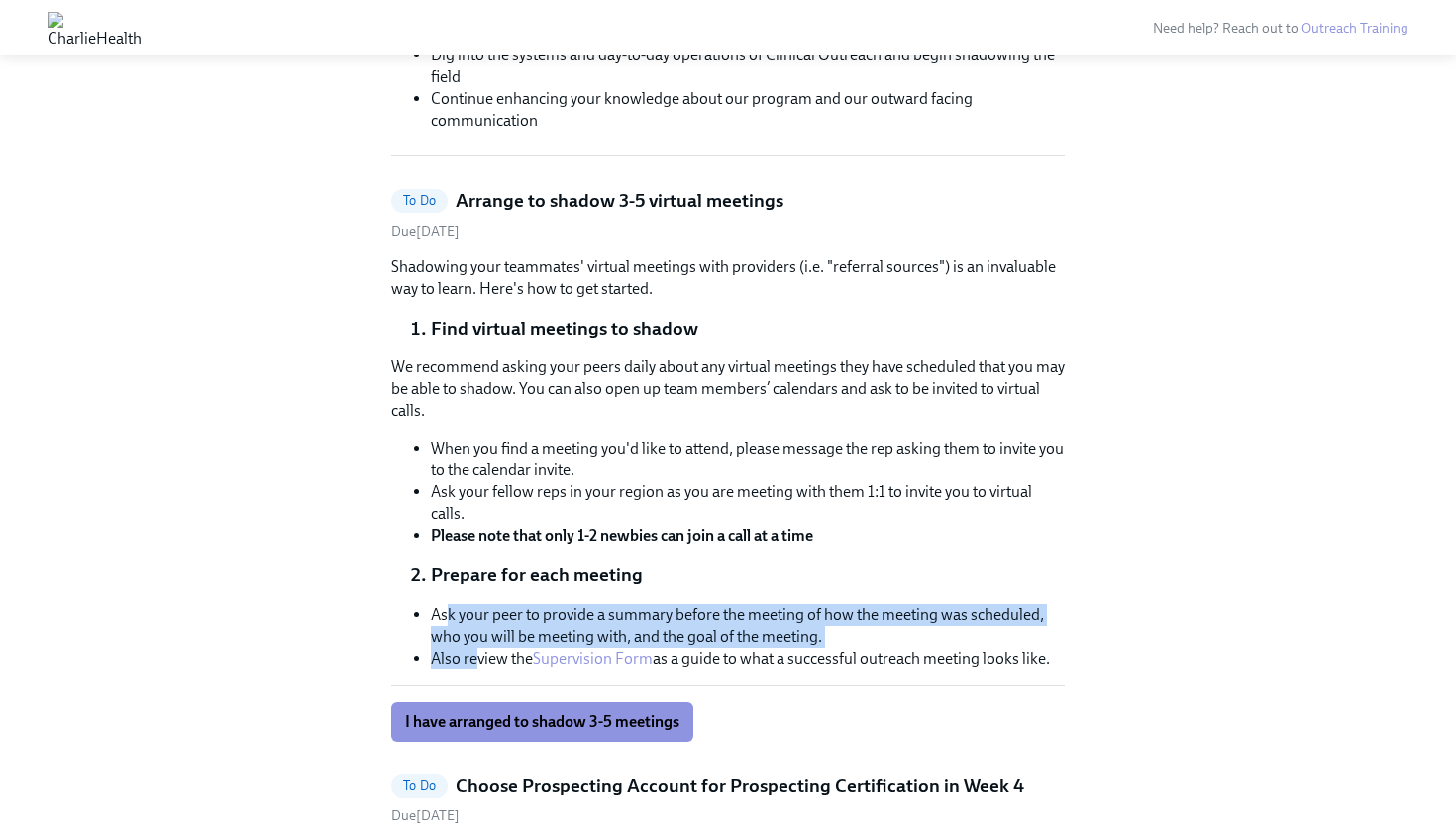 drag, startPoint x: 477, startPoint y: 648, endPoint x: 451, endPoint y: 611, distance: 45.22168 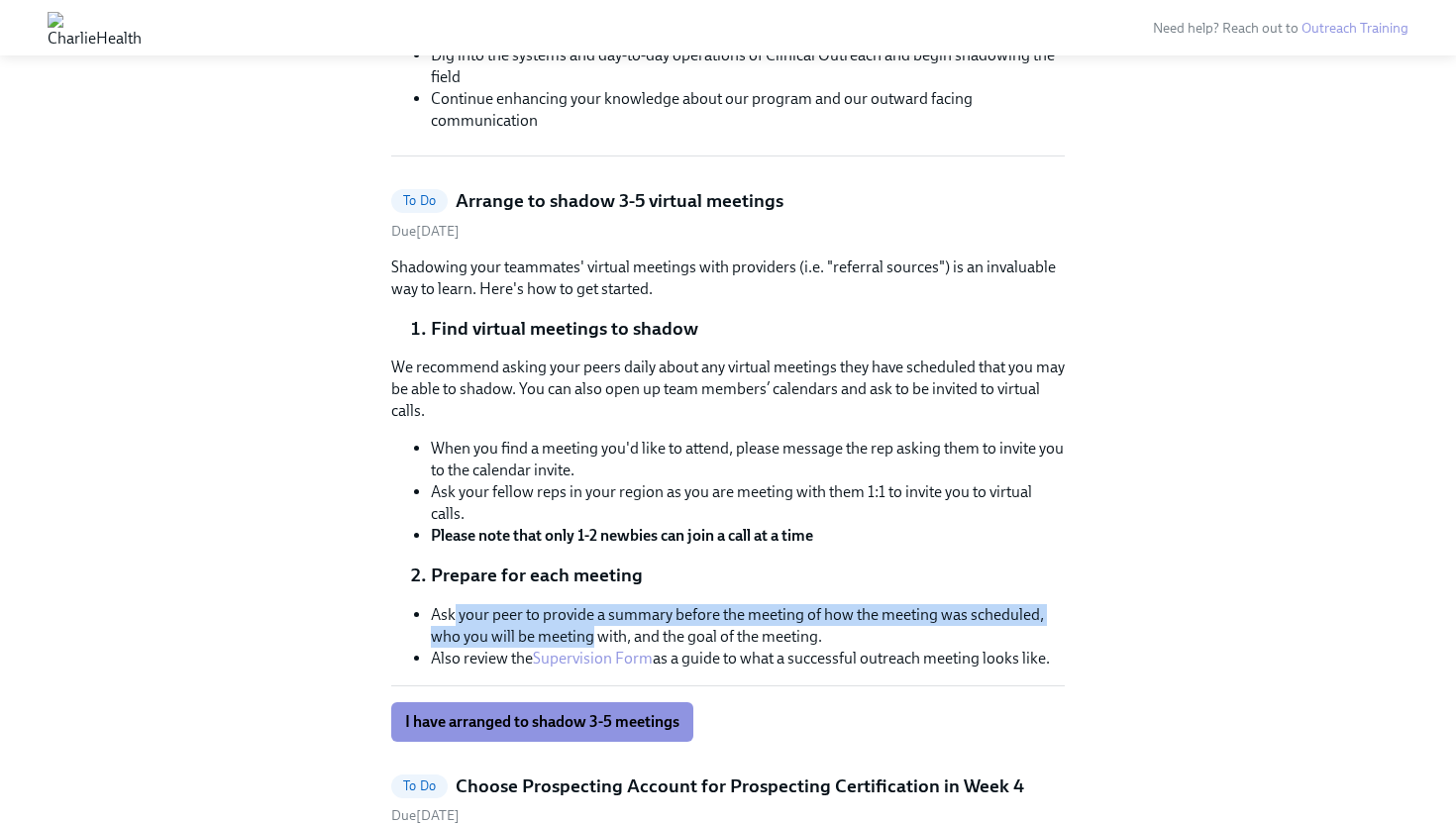 drag, startPoint x: 451, startPoint y: 611, endPoint x: 556, endPoint y: 640, distance: 108.93117 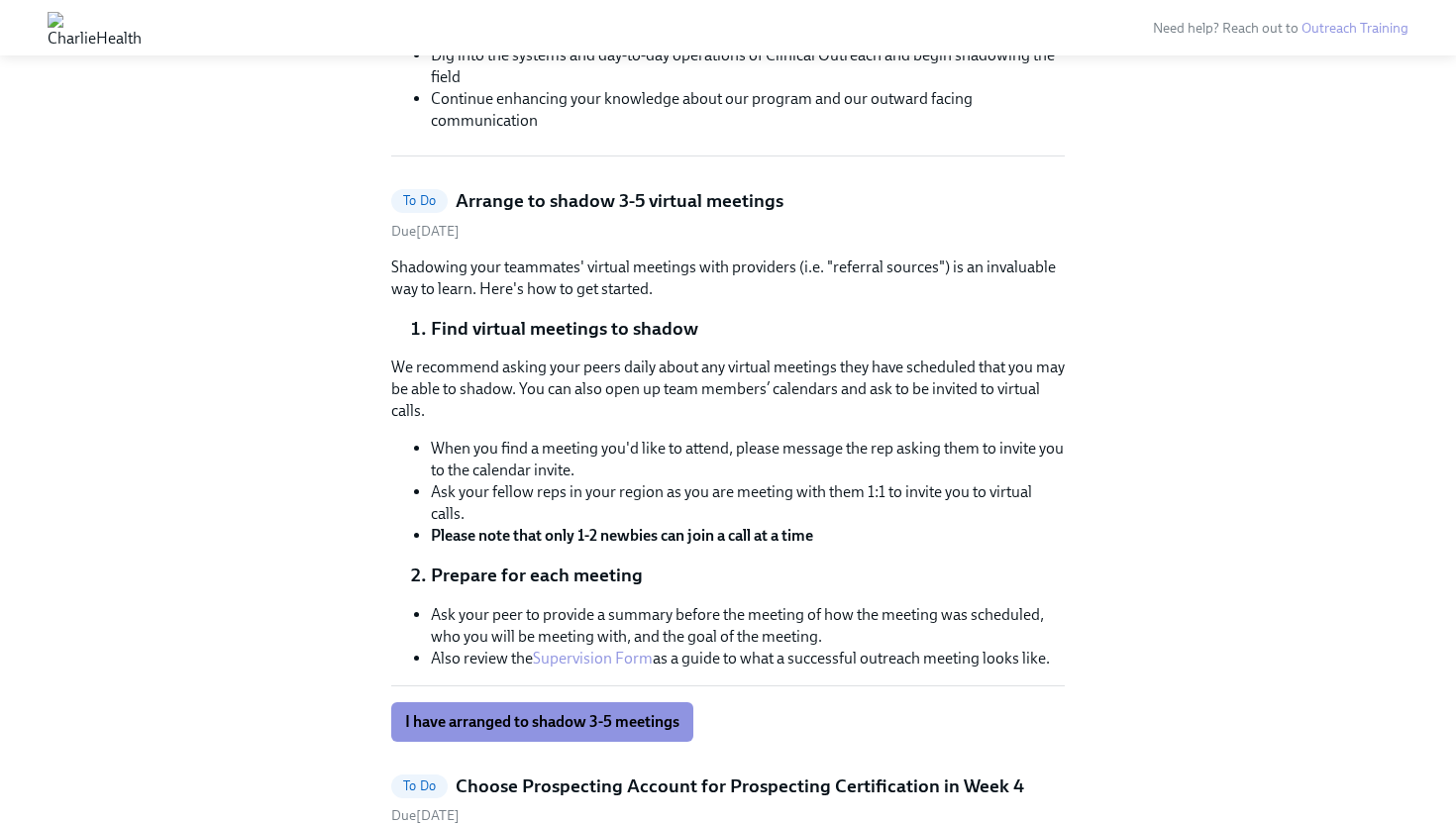 click on "Shadowing your teammates' virtual meetings with providers (i.e. "referral sources") is an invaluable way to learn. Here's how to get started.
Find virtual meetings to shadow
We recommend asking your peers daily about any virtual meetings they have scheduled that you may be able to shadow. You can also open up team members’ calendars and ask to be invited to virtual calls.
When you find a meeting you'd like to attend, please message the rep asking them to invite you to the calendar invite.
Ask your fellow reps in your region as you are meeting with them 1:1 to invite you to virtual calls.
Please note that only 1-2 newbies can join a call at a time
Prepare for each meeting
Ask your peer to provide a summary before the meeting of how the meeting was scheduled, who you will be meeting with, and the goal of the meeting.
Also review the  Supervision Form  as a guide to what a successful outreach meeting looks like.
I have arranged to shadow 3-5 meetings" at bounding box center [728, 499] 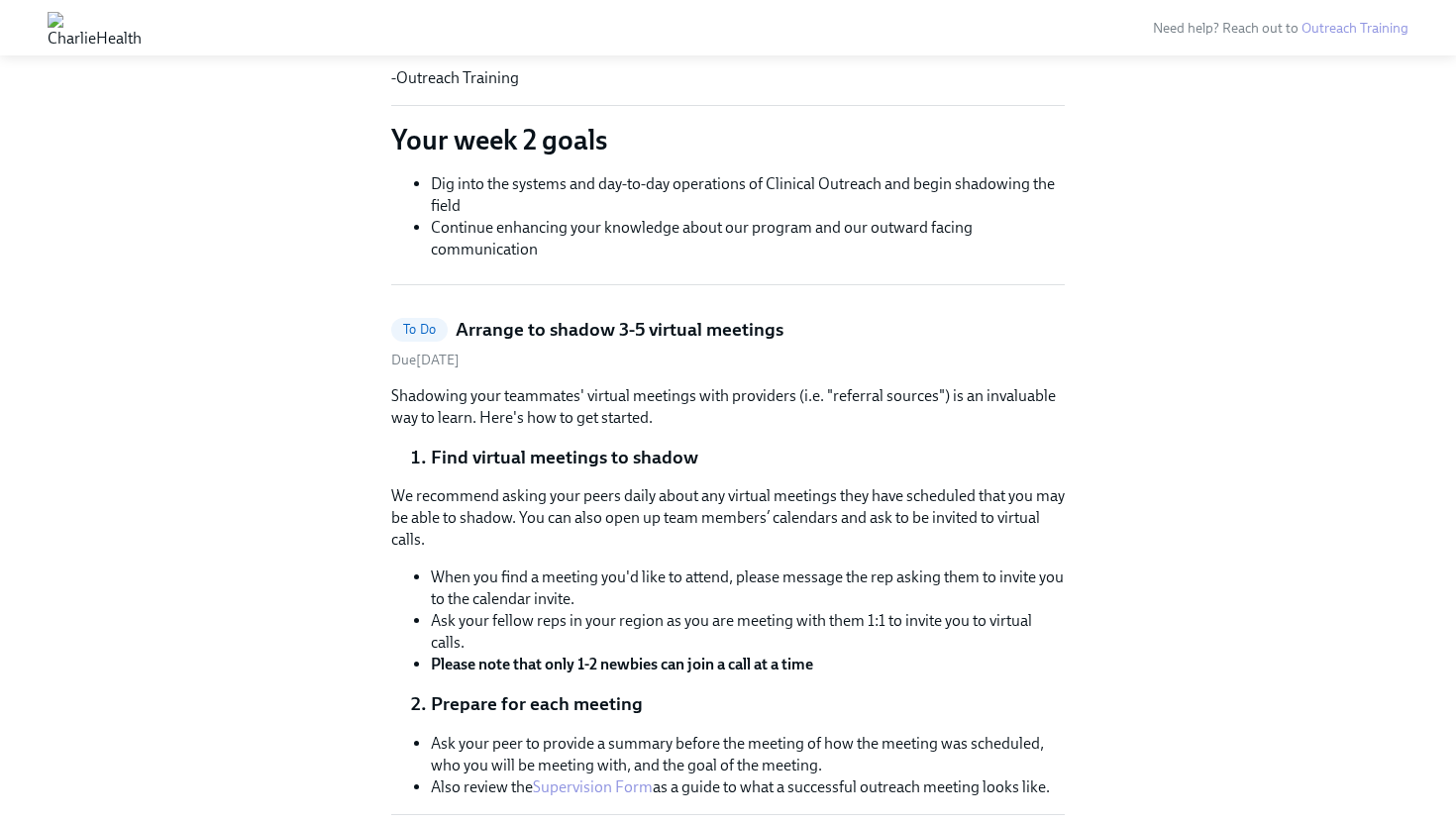 scroll, scrollTop: 494, scrollLeft: 0, axis: vertical 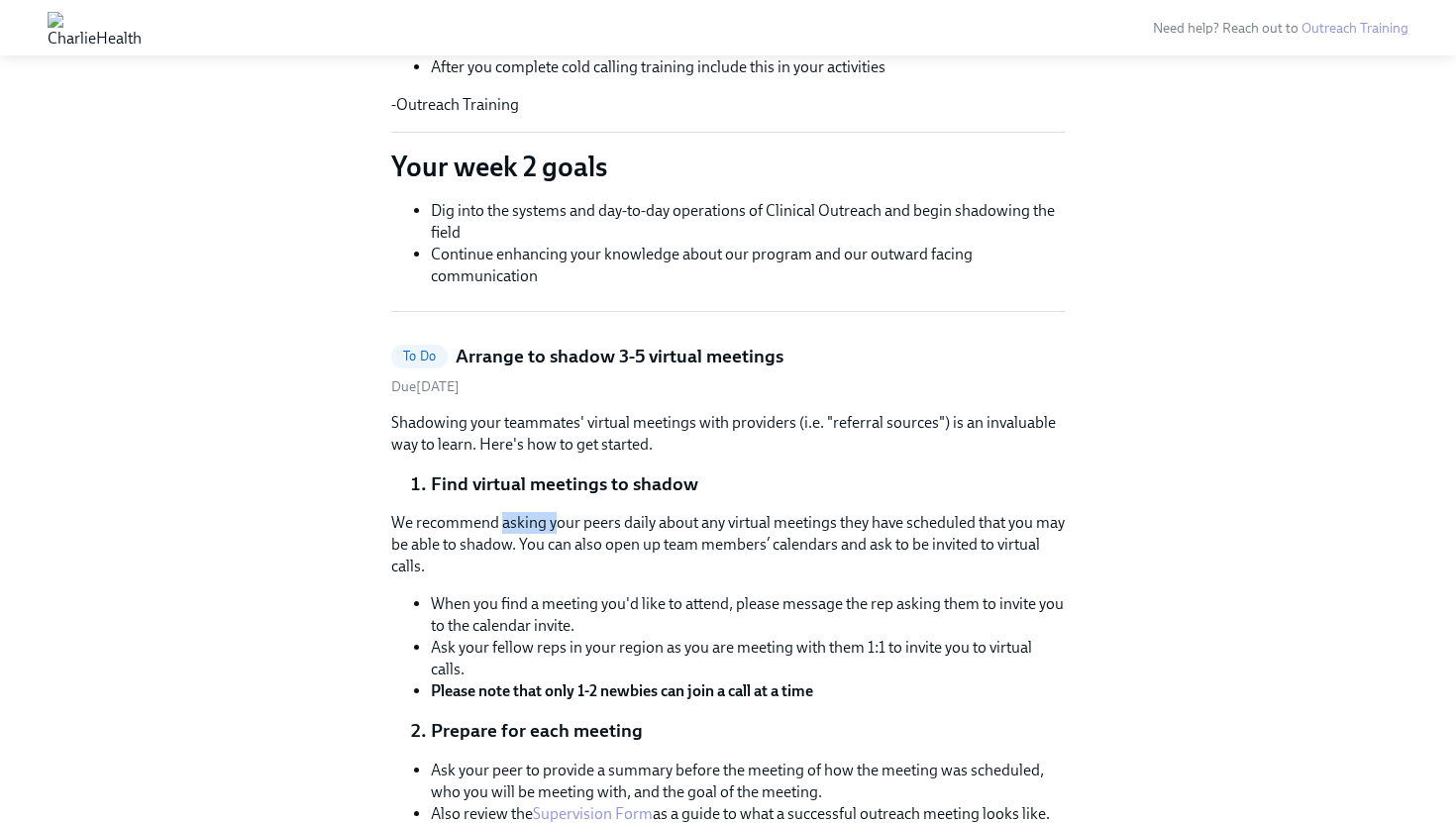 drag, startPoint x: 504, startPoint y: 532, endPoint x: 573, endPoint y: 522, distance: 69.72087 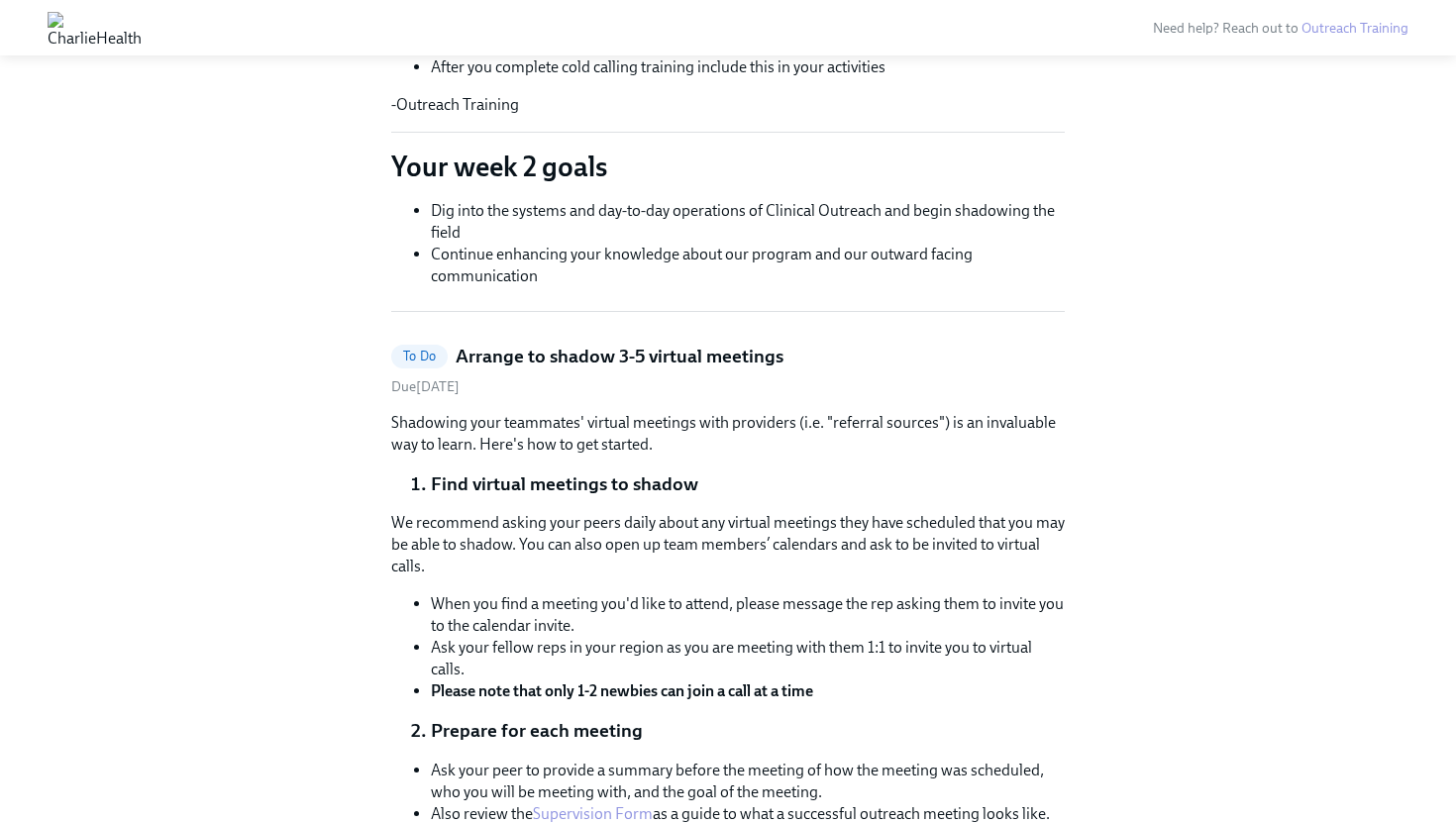 click on "We recommend asking your peers daily about any virtual meetings they have scheduled that you may be able to shadow. You can also open up team members’ calendars and ask to be invited to virtual calls." at bounding box center [728, 545] 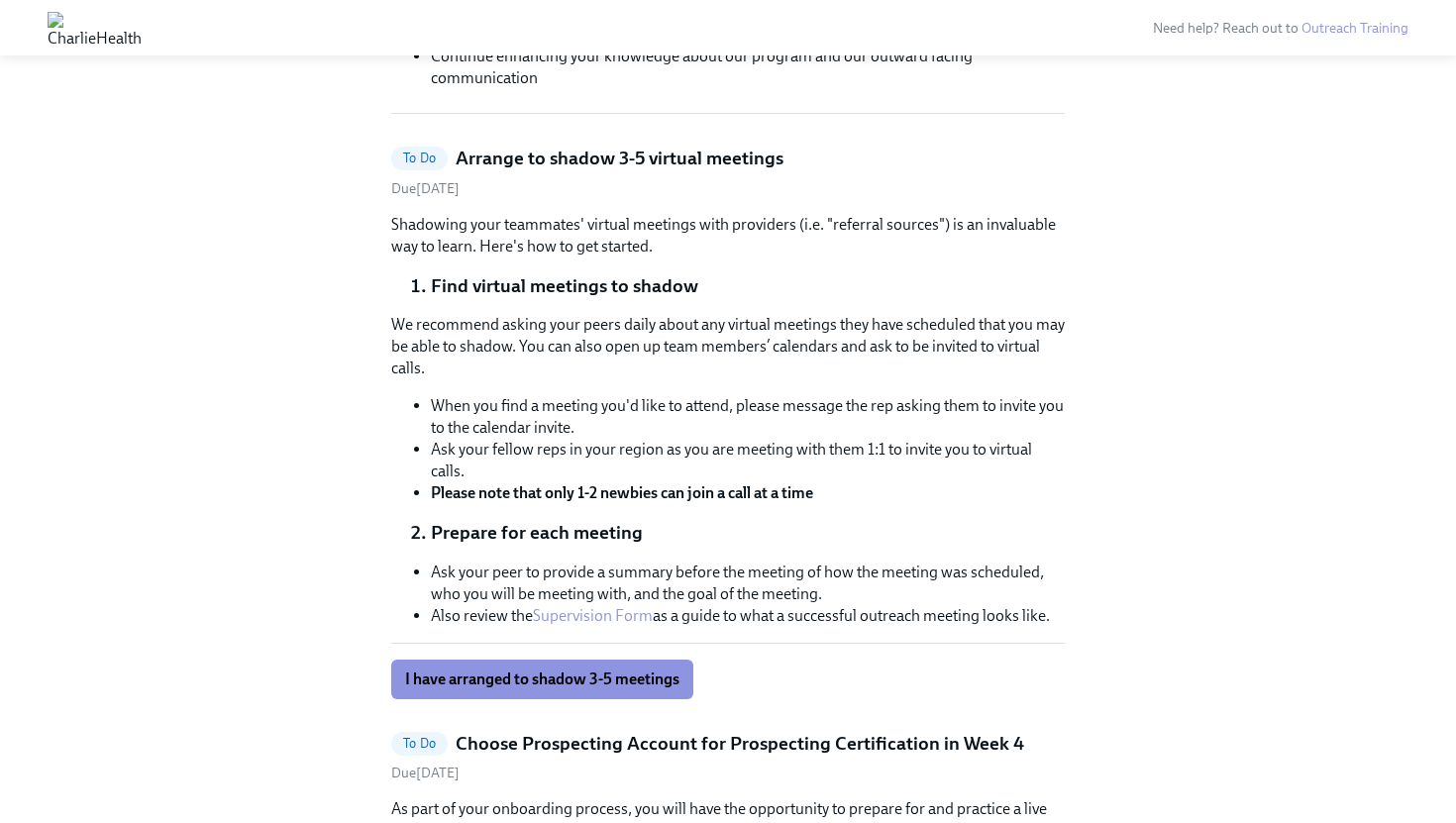 scroll, scrollTop: 699, scrollLeft: 0, axis: vertical 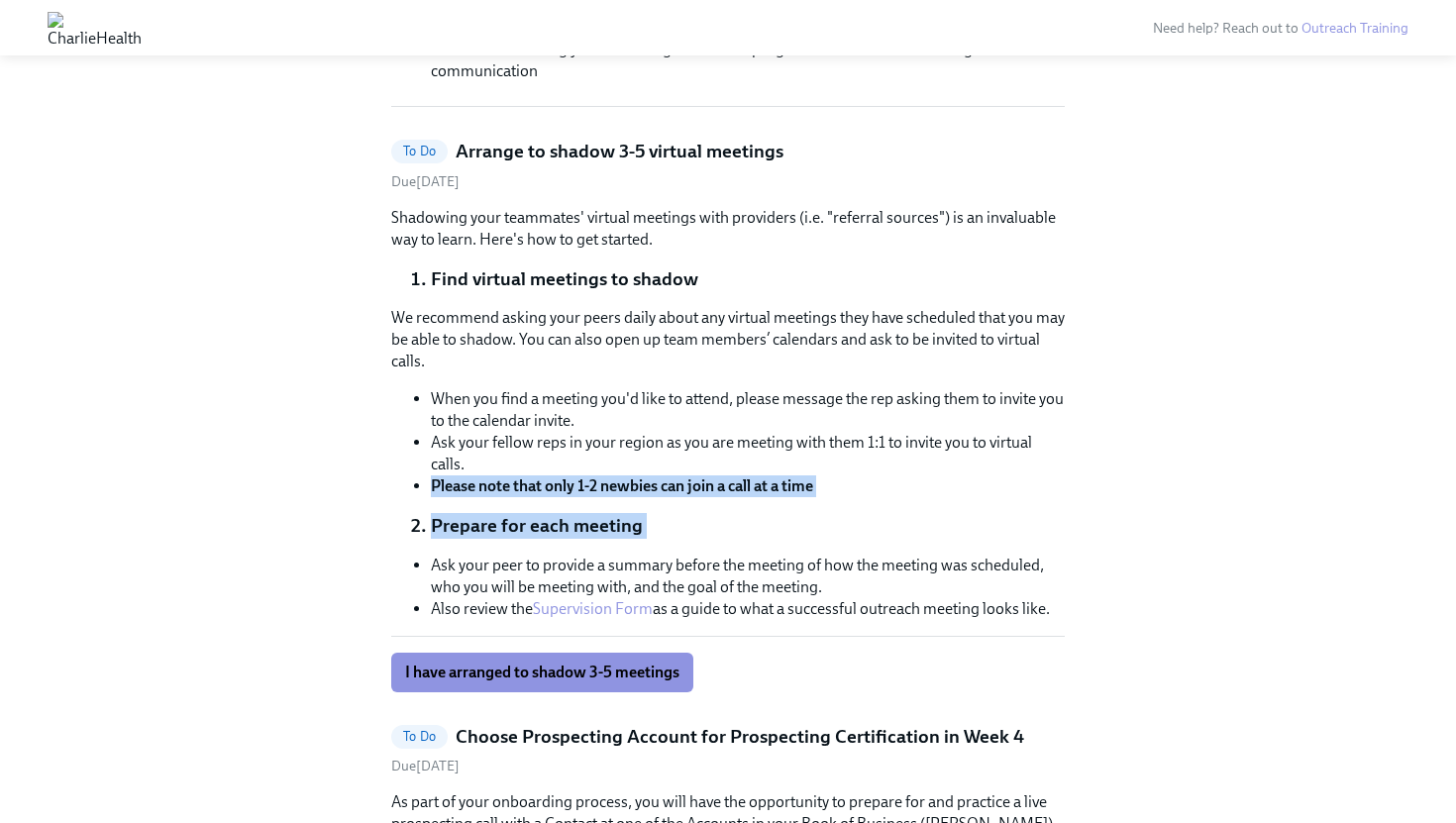 drag, startPoint x: 432, startPoint y: 573, endPoint x: 503, endPoint y: 424, distance: 165.05151 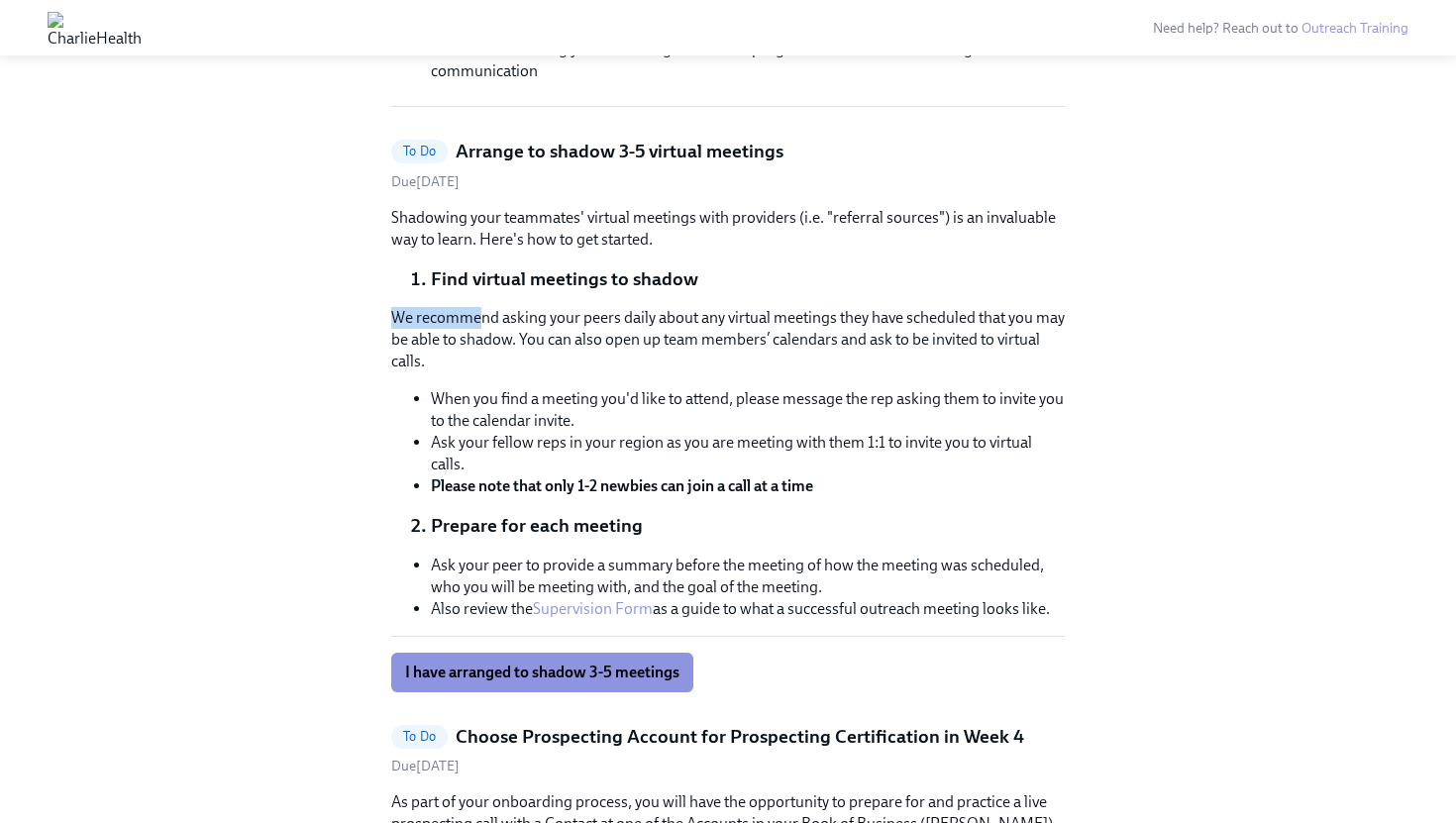 drag, startPoint x: 381, startPoint y: 311, endPoint x: 521, endPoint y: 328, distance: 141.02837 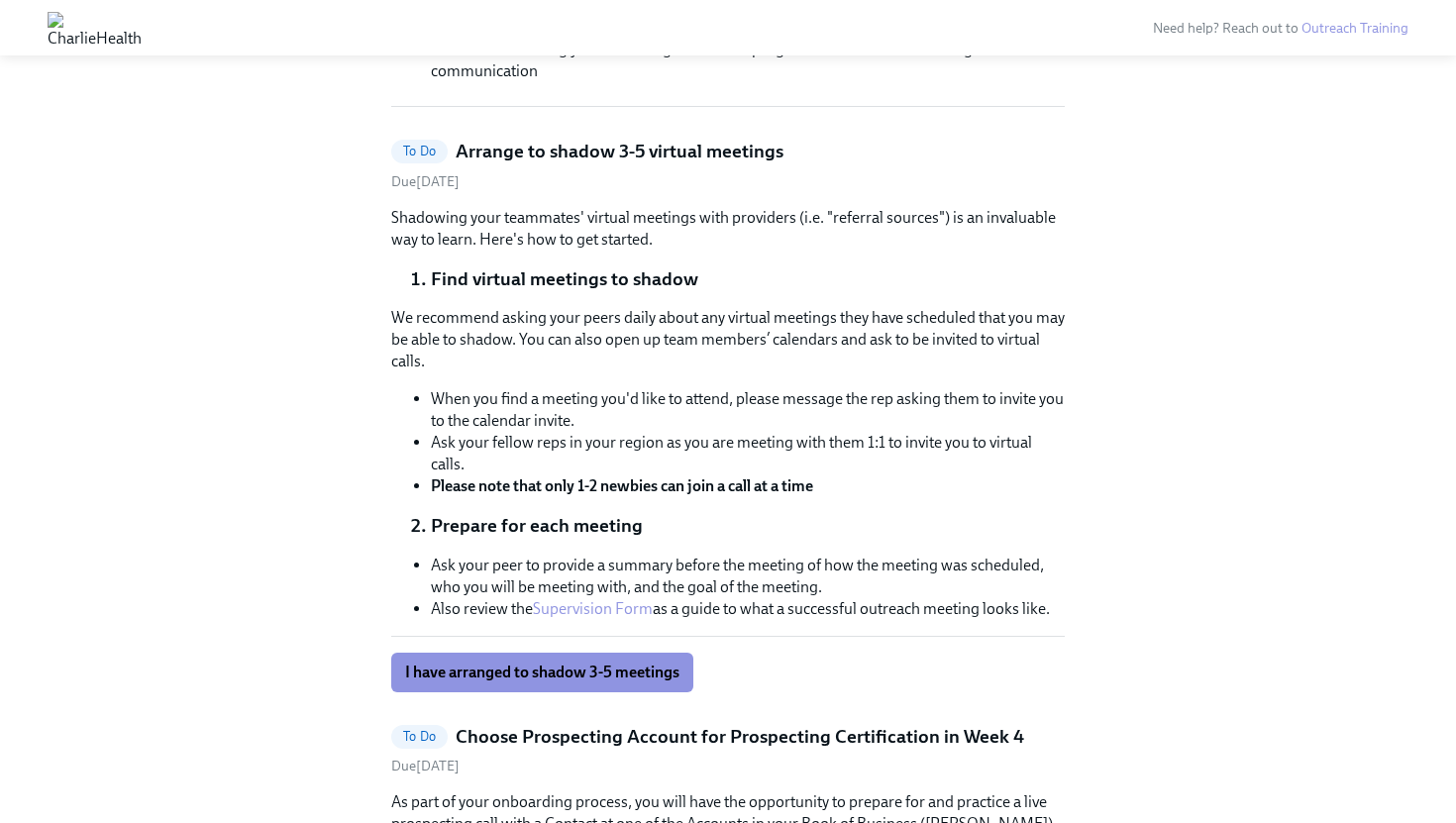 click on "We recommend asking your peers daily about any virtual meetings they have scheduled that you may be able to shadow. You can also open up team members’ calendars and ask to be invited to virtual calls." at bounding box center (728, 340) 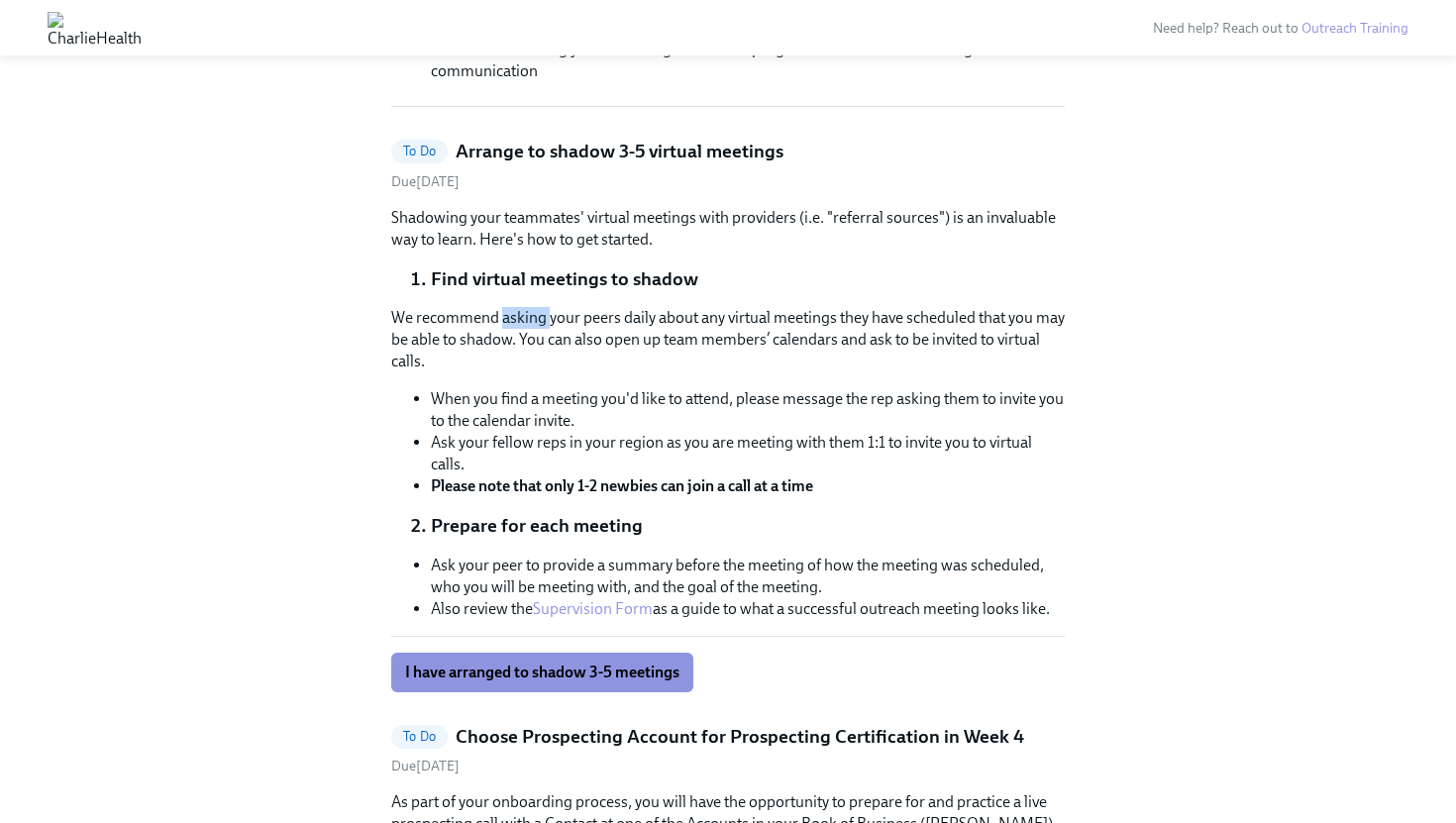 drag, startPoint x: 521, startPoint y: 328, endPoint x: 544, endPoint y: 317, distance: 25.495098 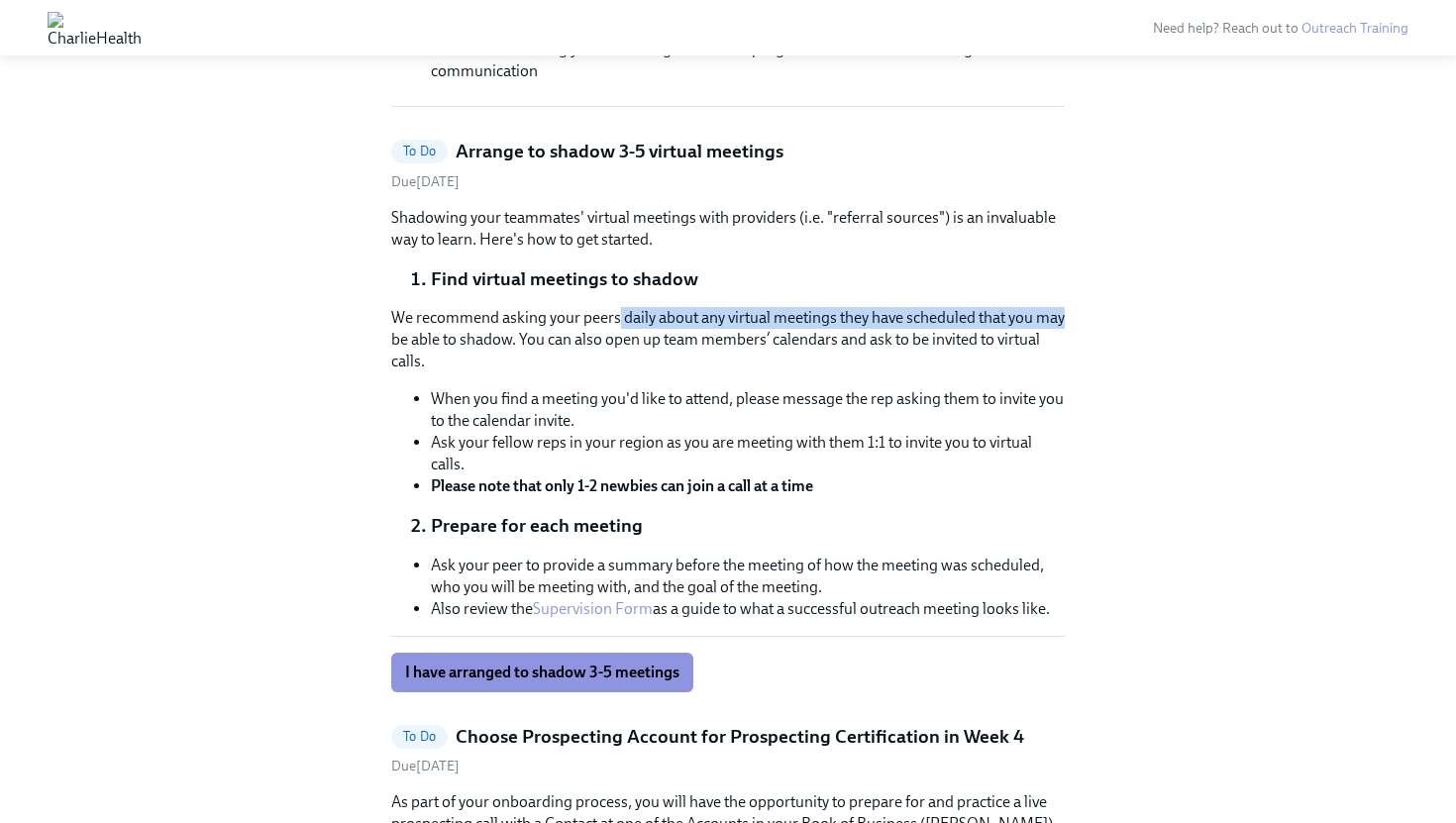 drag, startPoint x: 772, startPoint y: 327, endPoint x: 419, endPoint y: 335, distance: 353.09064 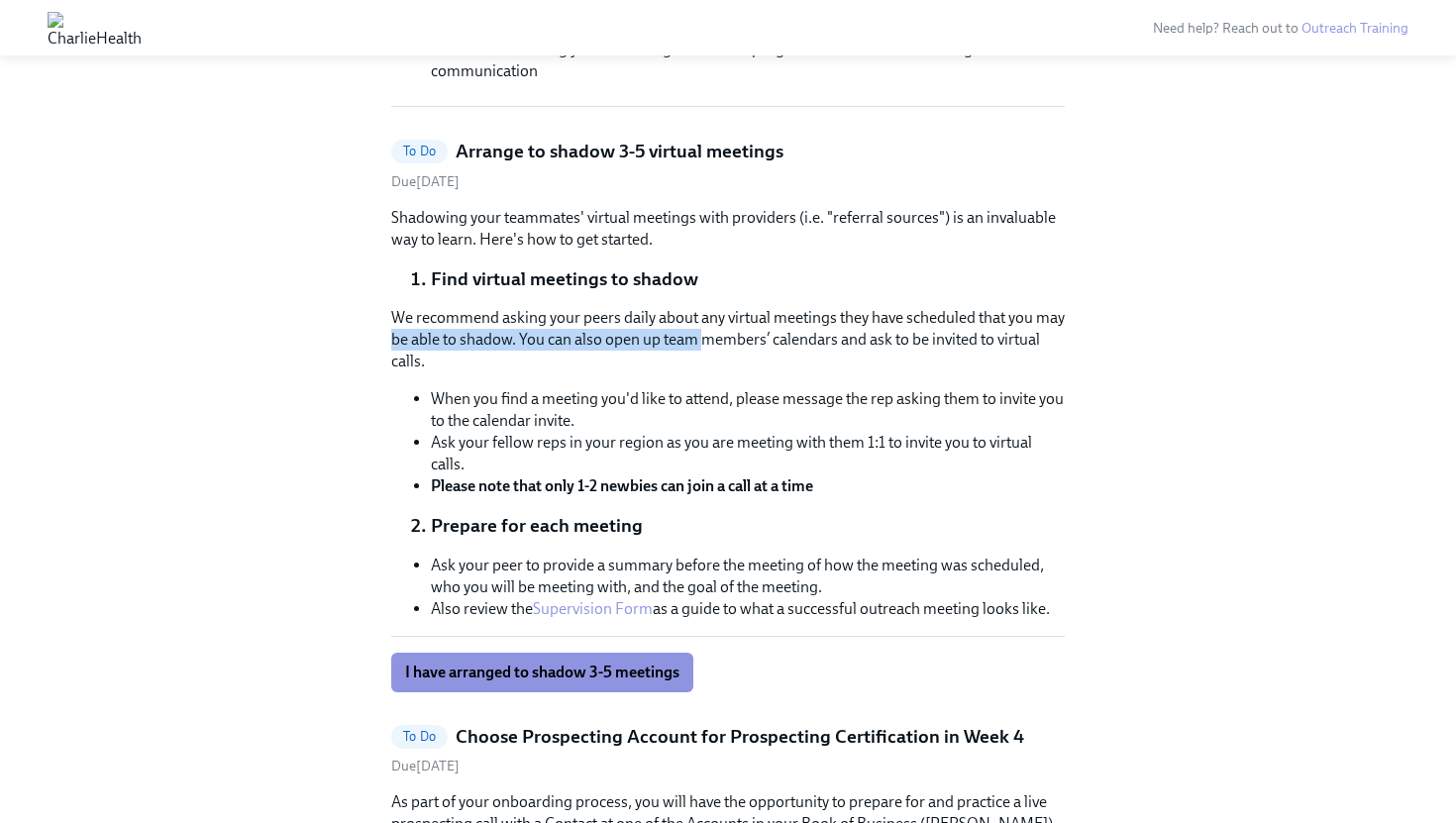 drag, startPoint x: 419, startPoint y: 335, endPoint x: 817, endPoint y: 336, distance: 398.00126 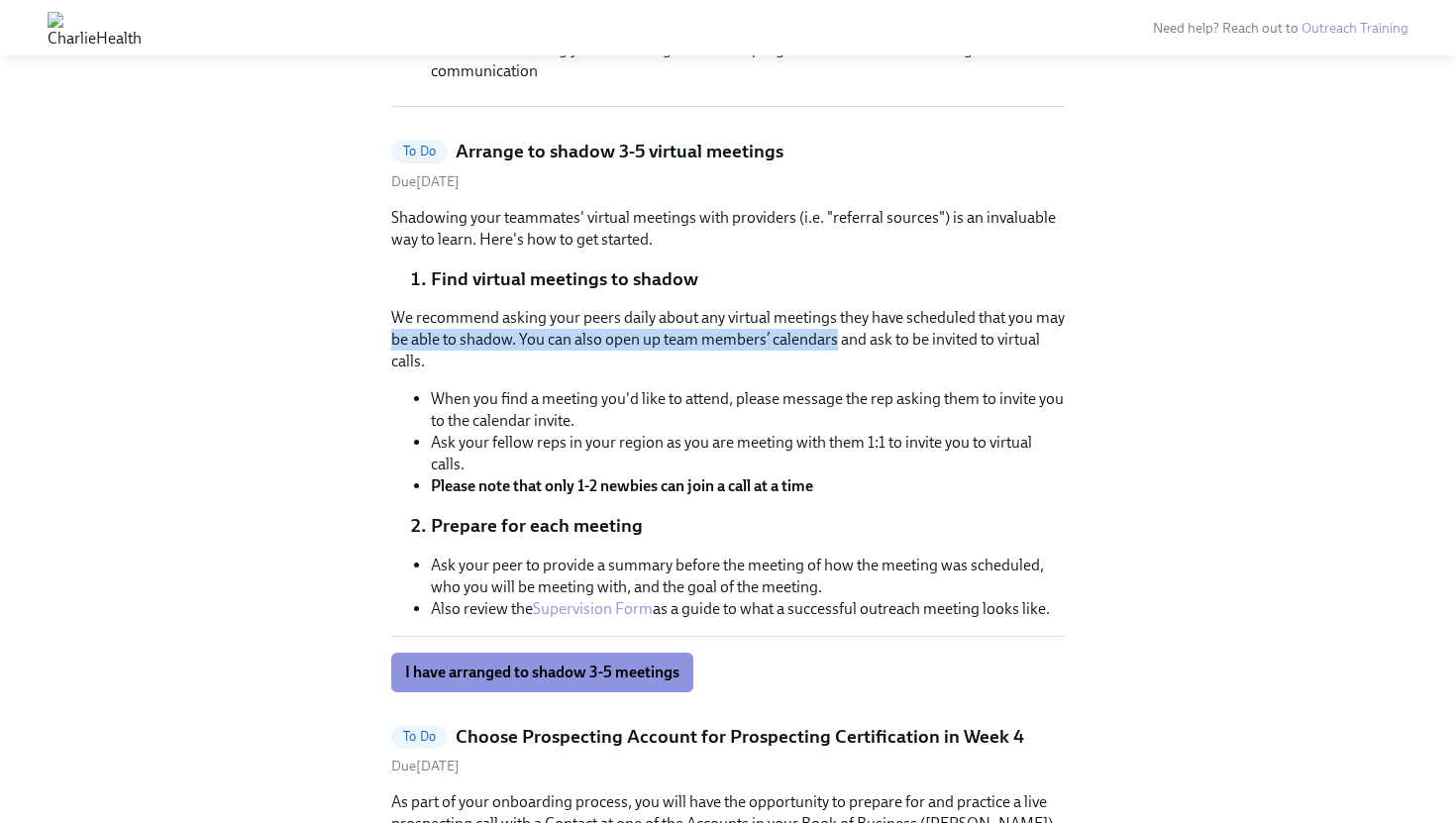 click on "We recommend asking your peers daily about any virtual meetings they have scheduled that you may be able to shadow. You can also open up team members’ calendars and ask to be invited to virtual calls." at bounding box center [728, 340] 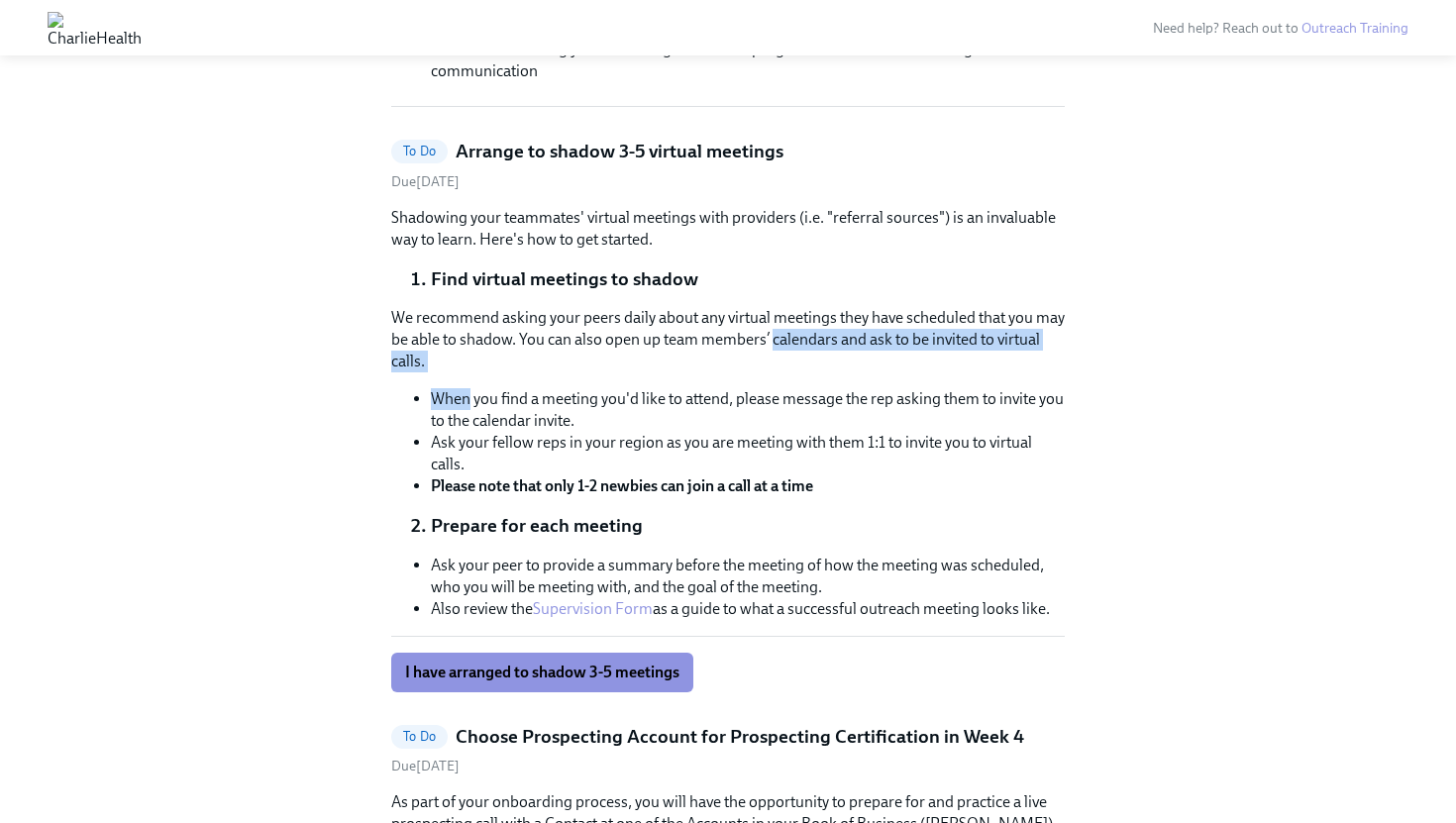 drag, startPoint x: 817, startPoint y: 336, endPoint x: 376, endPoint y: 388, distance: 444.05518 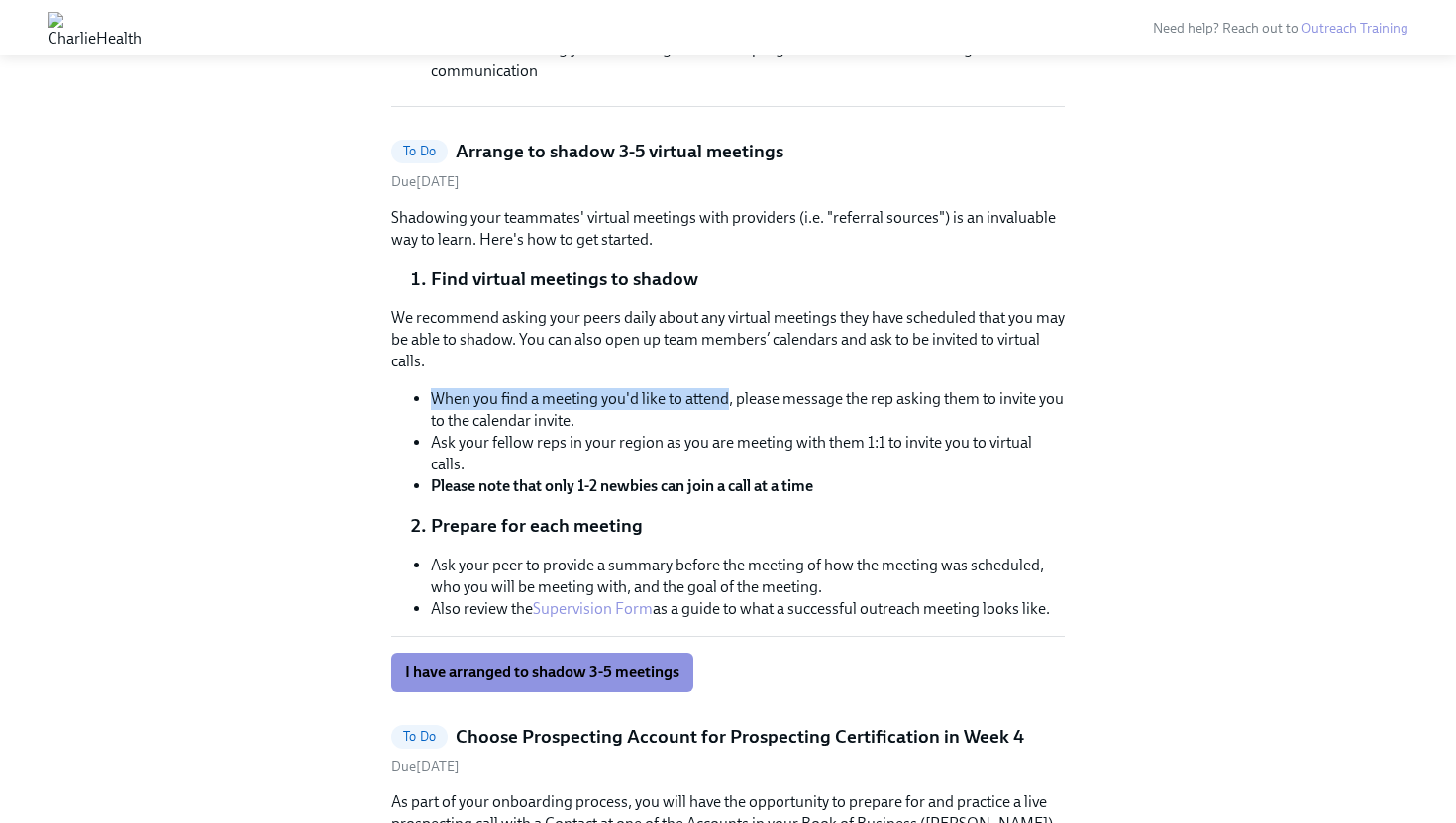 drag, startPoint x: 434, startPoint y: 396, endPoint x: 693, endPoint y: 397, distance: 259.00193 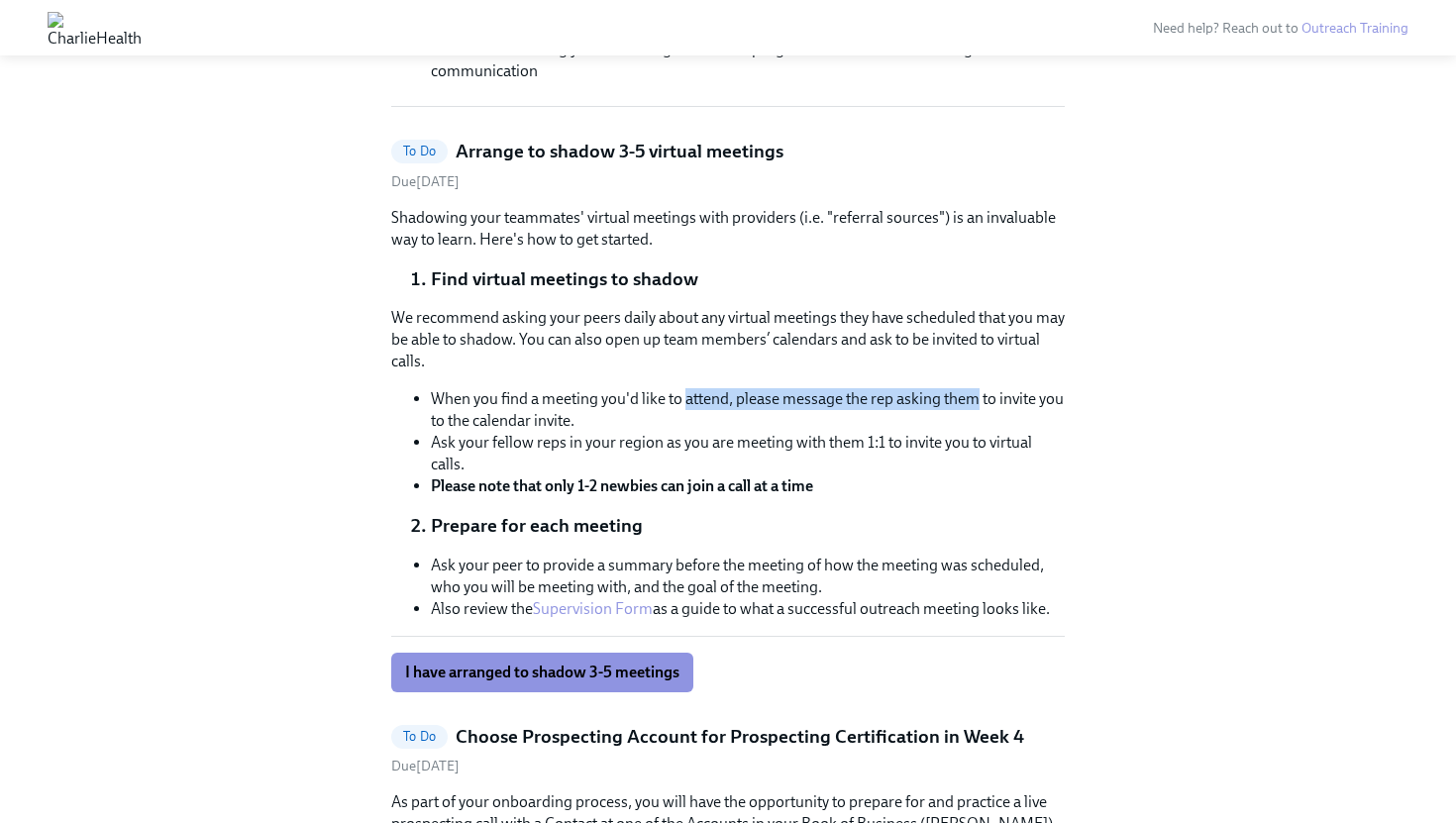drag, startPoint x: 693, startPoint y: 397, endPoint x: 968, endPoint y: 400, distance: 275.01636 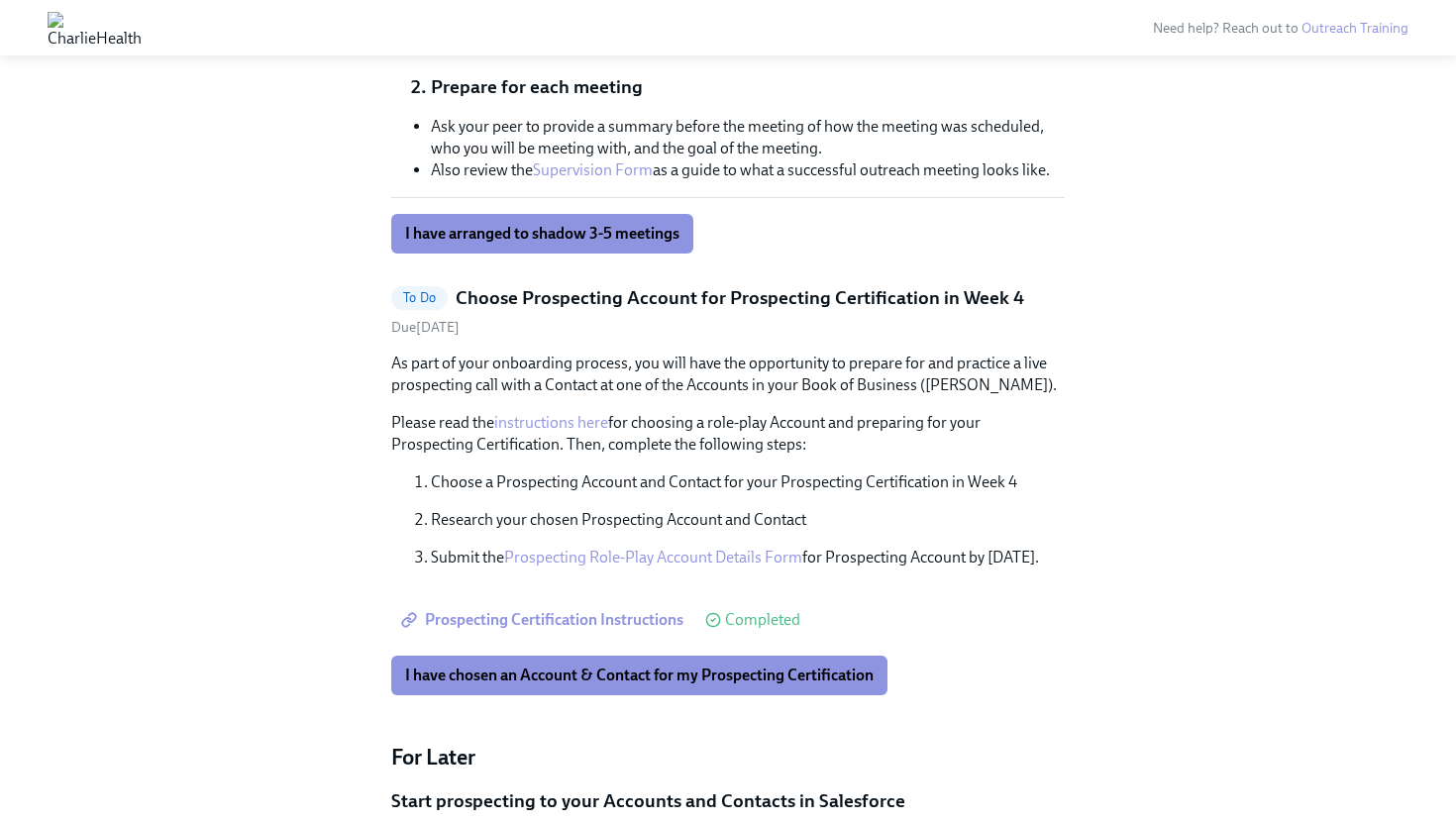 scroll, scrollTop: 1193, scrollLeft: 0, axis: vertical 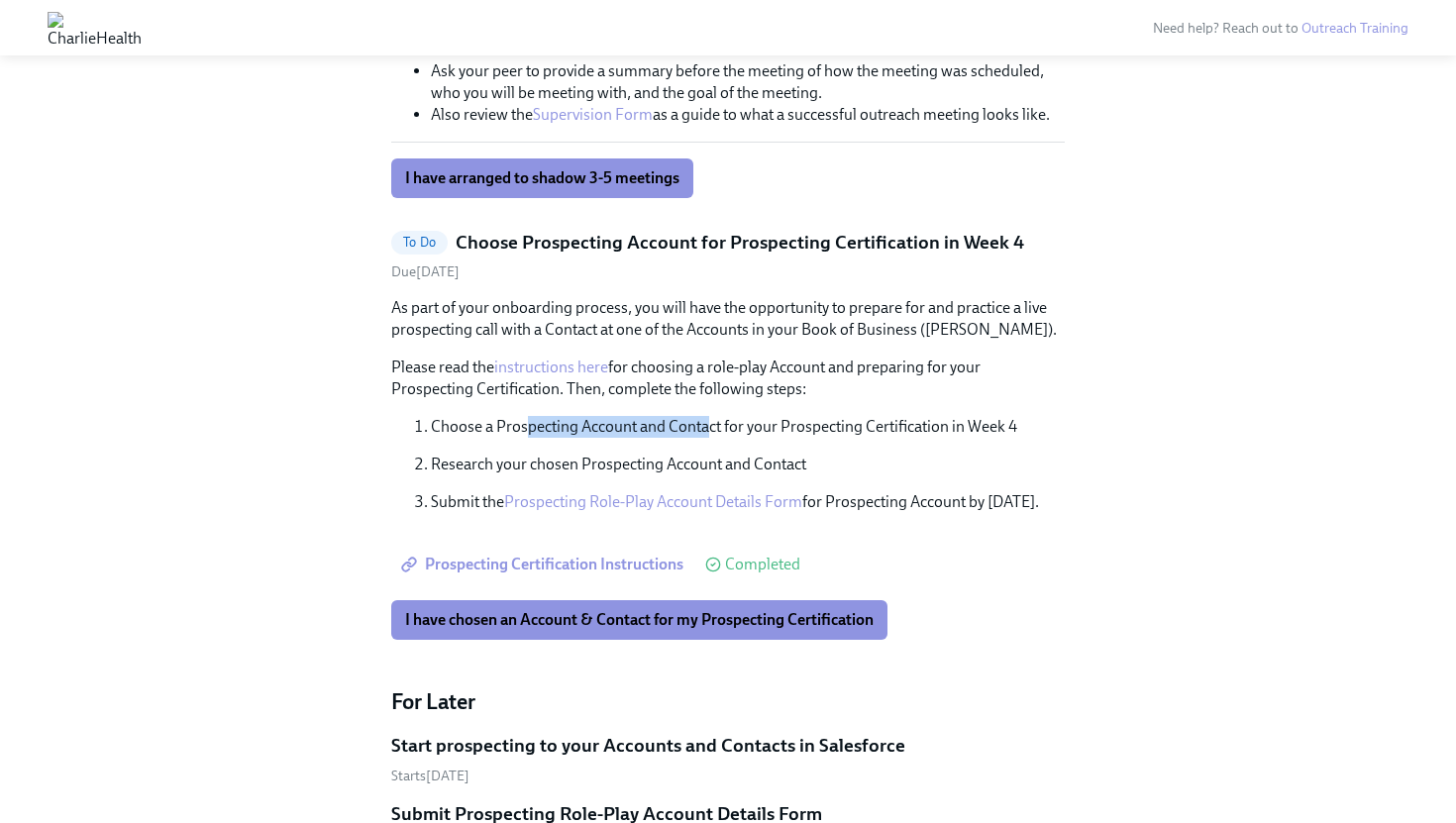 drag, startPoint x: 525, startPoint y: 435, endPoint x: 717, endPoint y: 433, distance: 192.01042 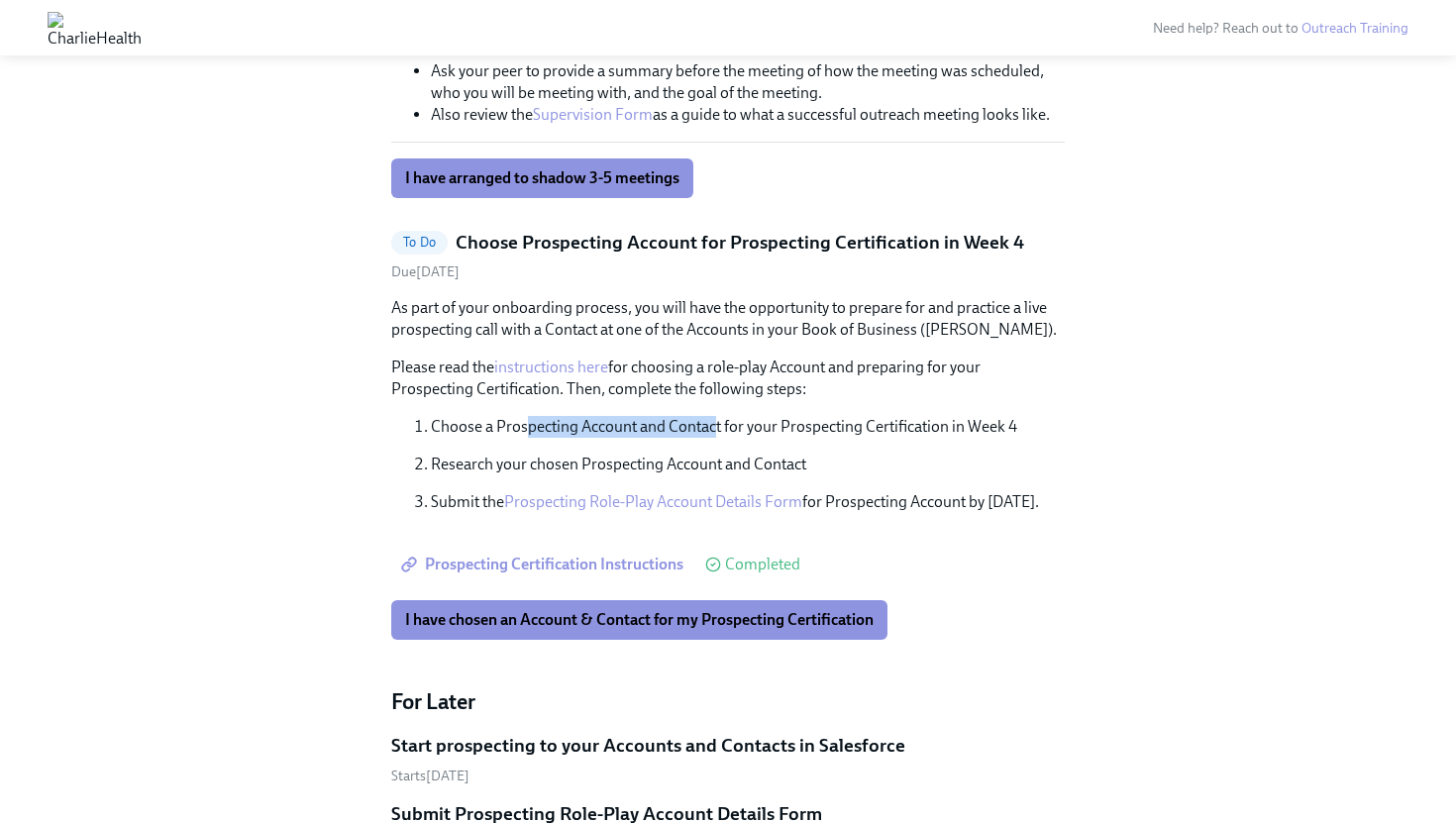 click on "Choose a Prospecting Account and Contact for your Prospecting Certification in Week 4" at bounding box center (748, 427) 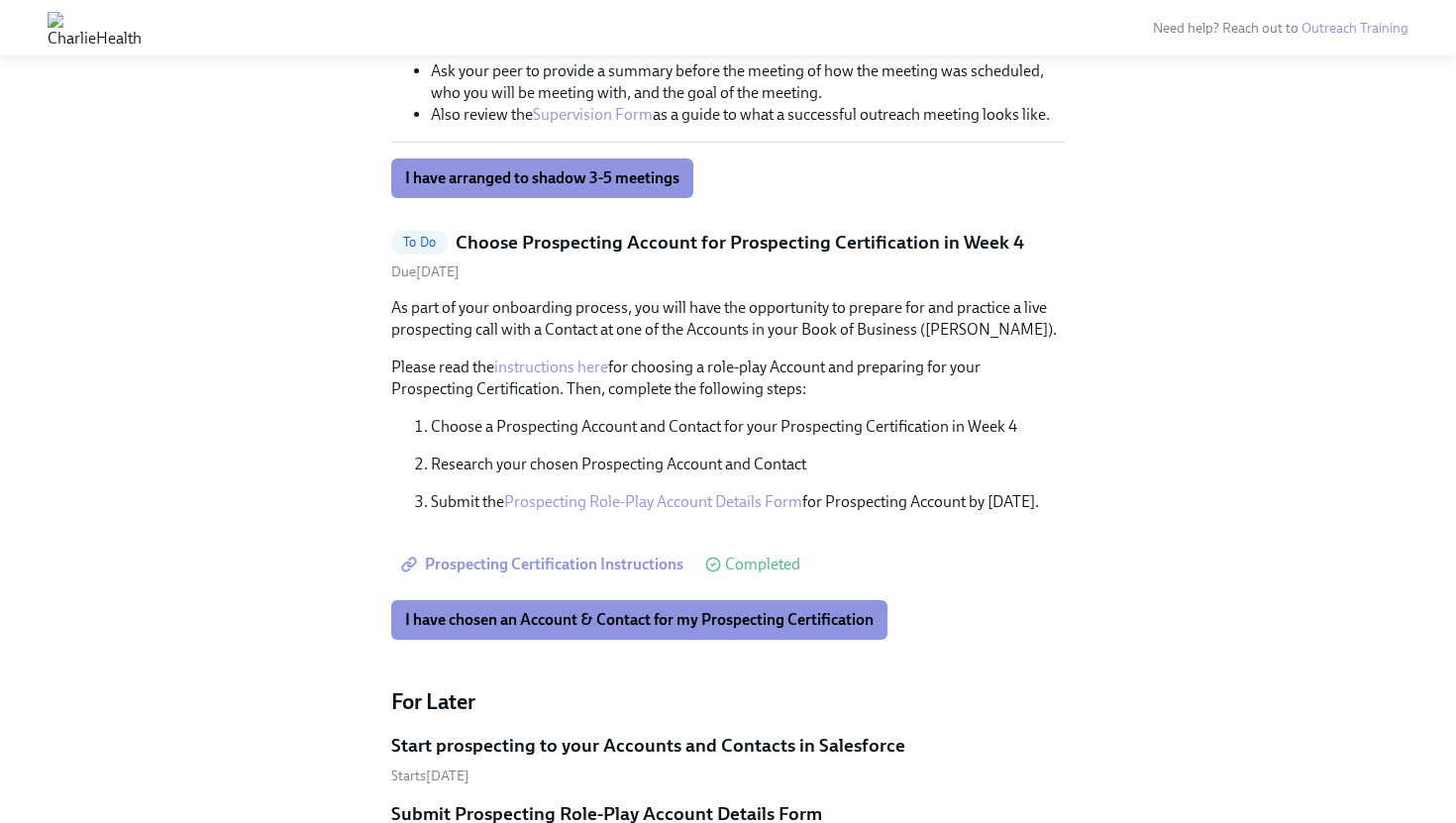 click on "Research your chosen Prospecting Account and Contact" at bounding box center [748, 464] 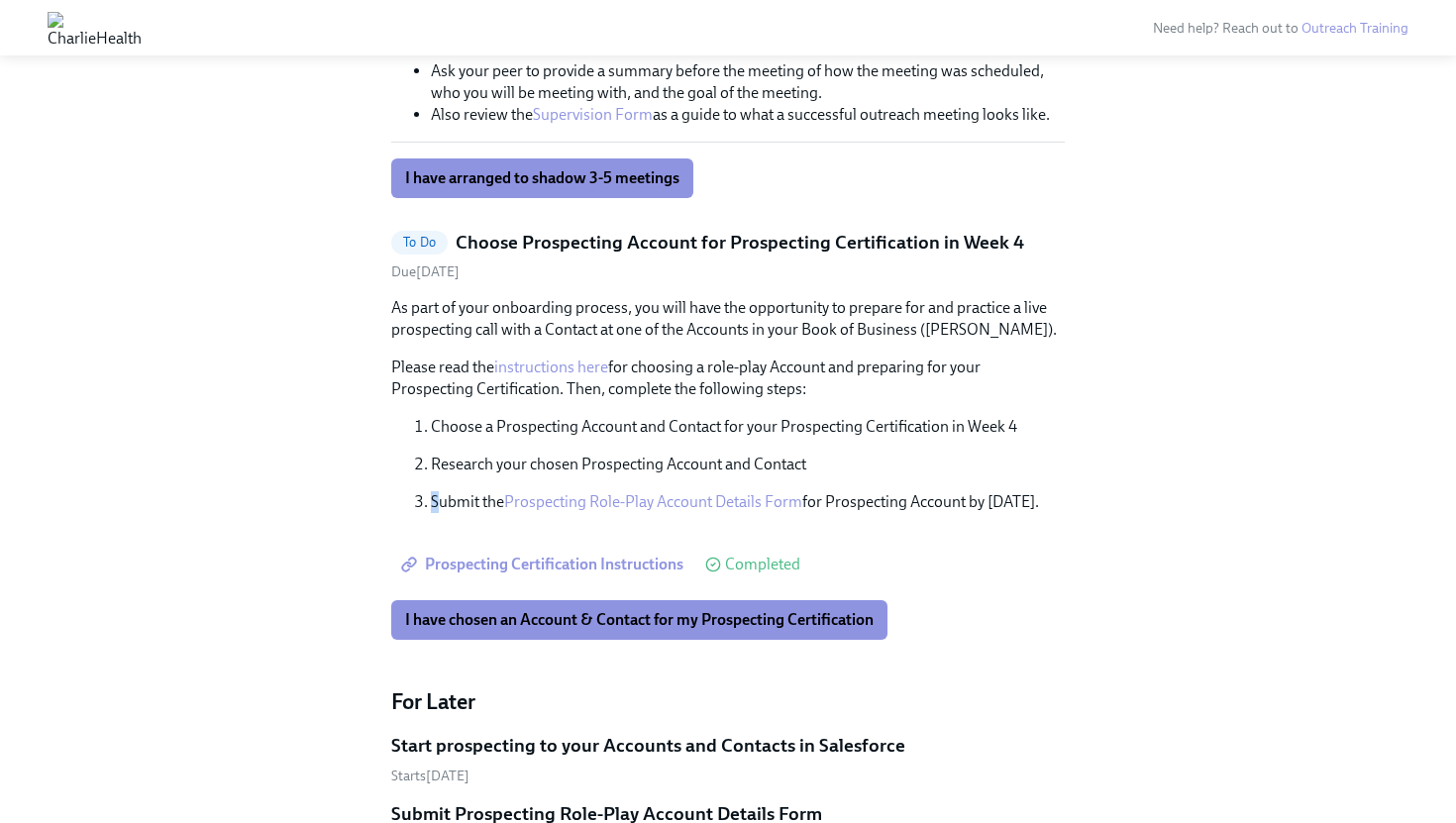 drag, startPoint x: 437, startPoint y: 501, endPoint x: 863, endPoint y: 493, distance: 426.0751 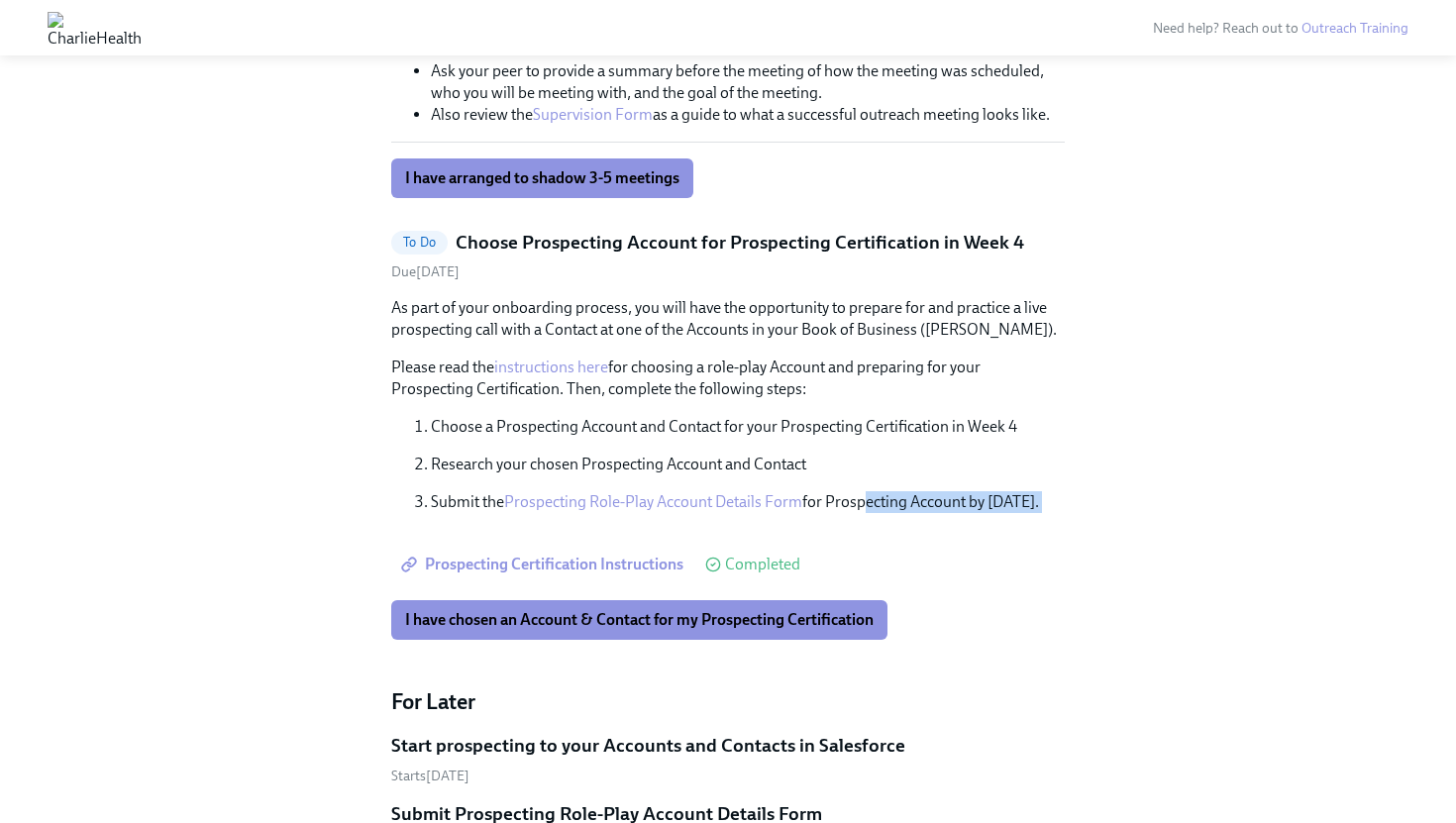 drag, startPoint x: 863, startPoint y: 493, endPoint x: 1001, endPoint y: 532, distance: 143.40502 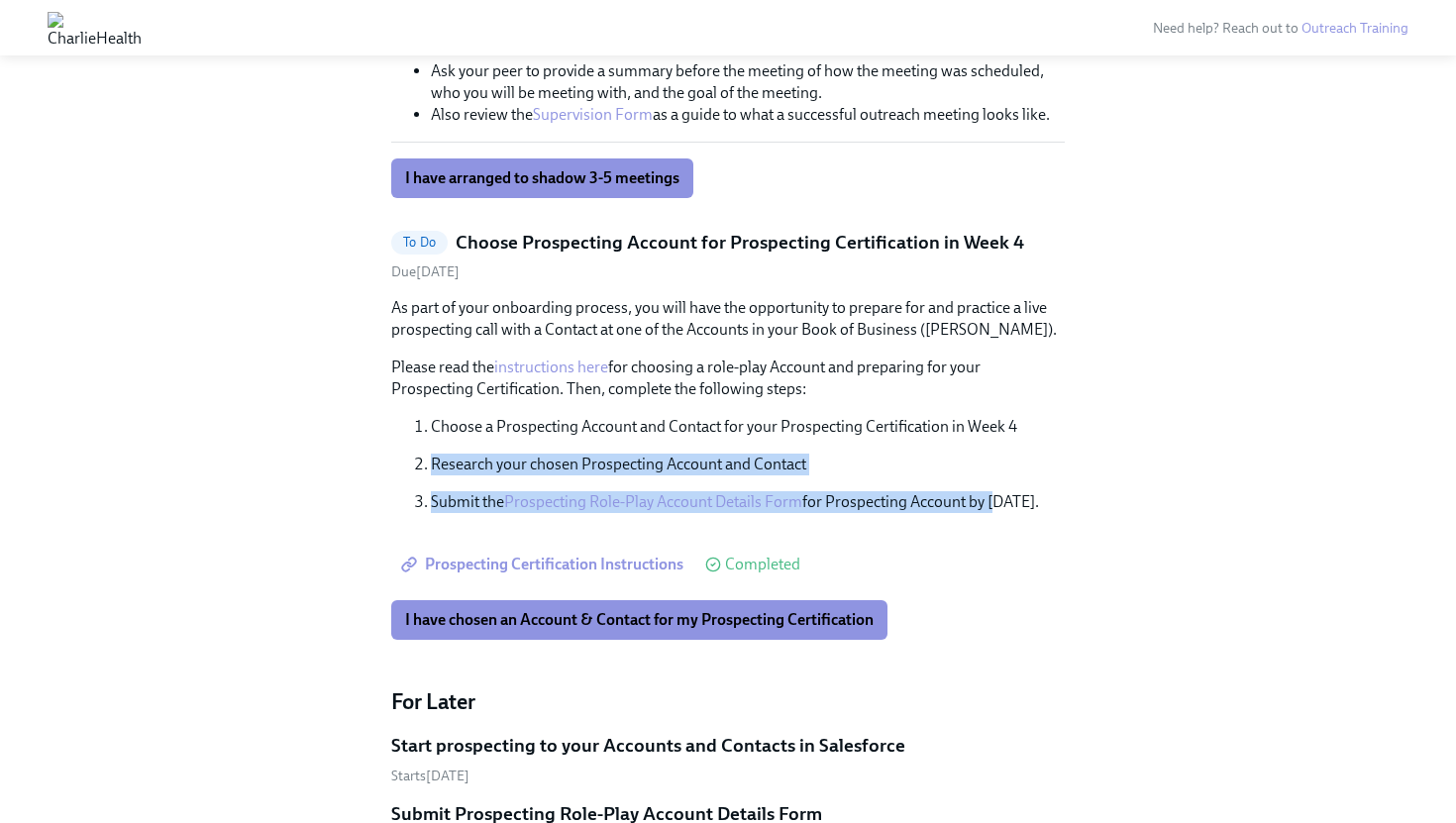 drag, startPoint x: 990, startPoint y: 504, endPoint x: 919, endPoint y: 386, distance: 137.7135 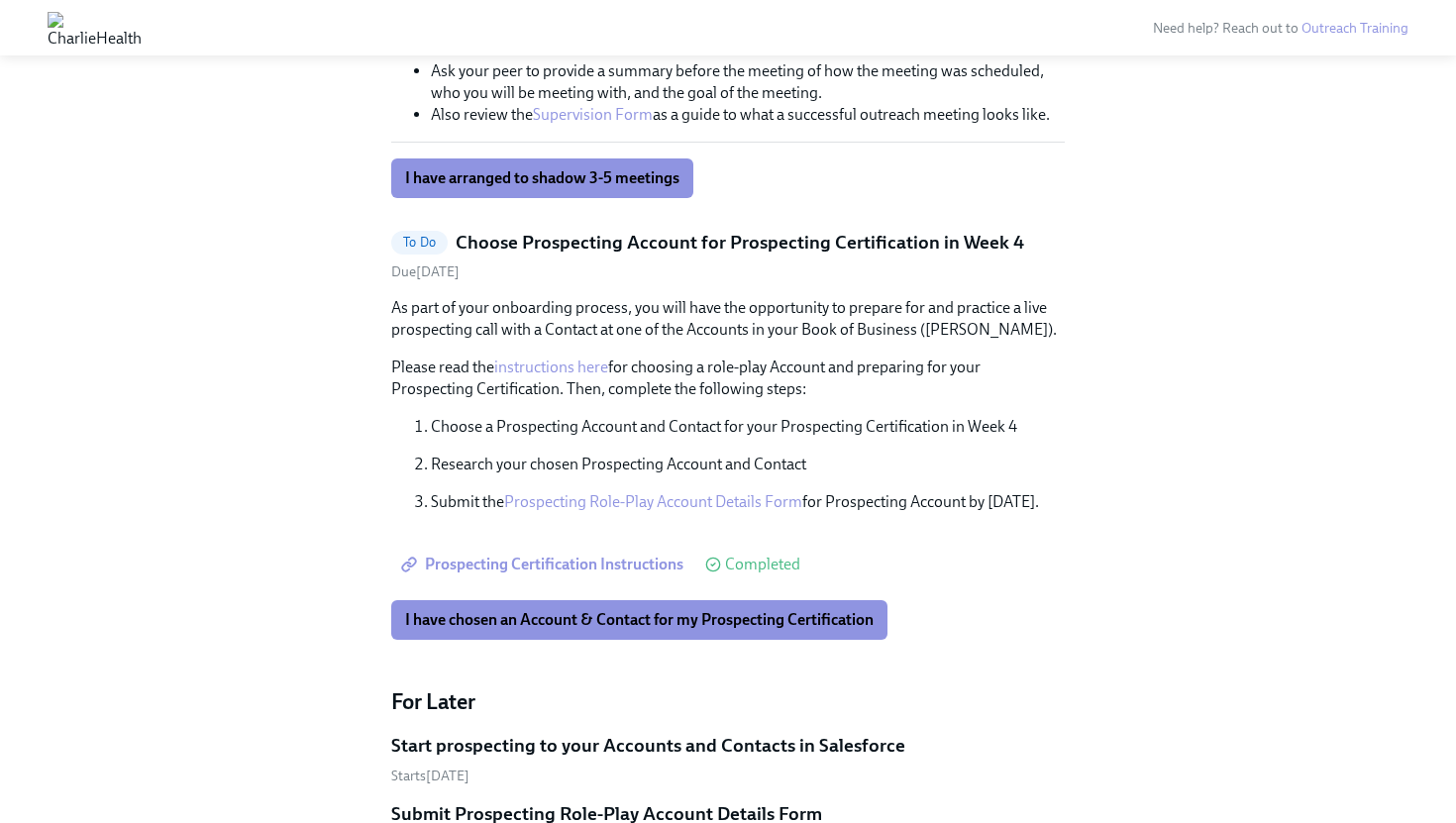 click on "As part of your onboarding process, you will have the opportunity to prepare for and practice a live prospecting call with a Contact at one of the Accounts in your Book of Business ([PERSON_NAME])." at bounding box center [728, 319] 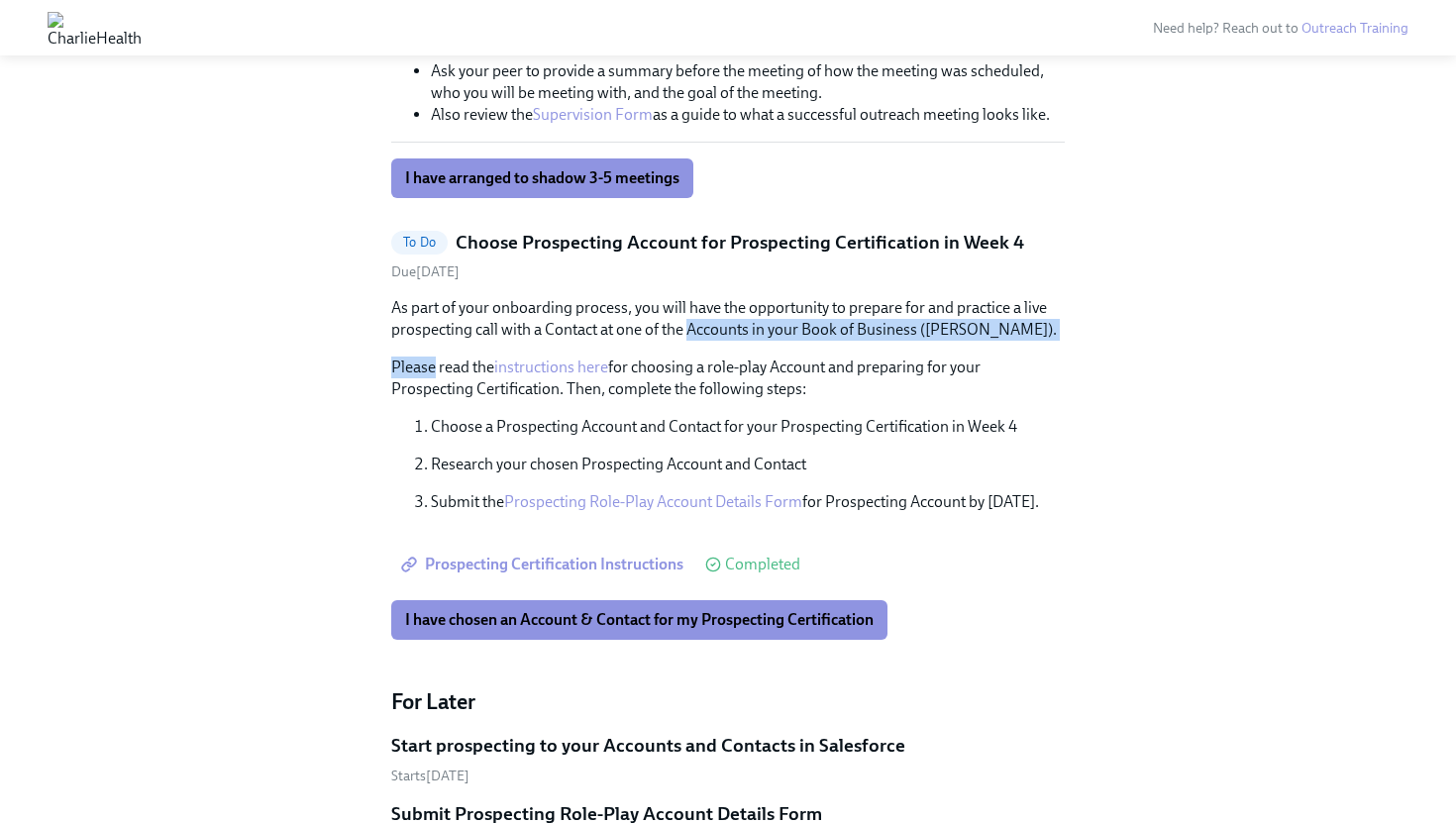 drag, startPoint x: 477, startPoint y: 342, endPoint x: 730, endPoint y: 331, distance: 253.23902 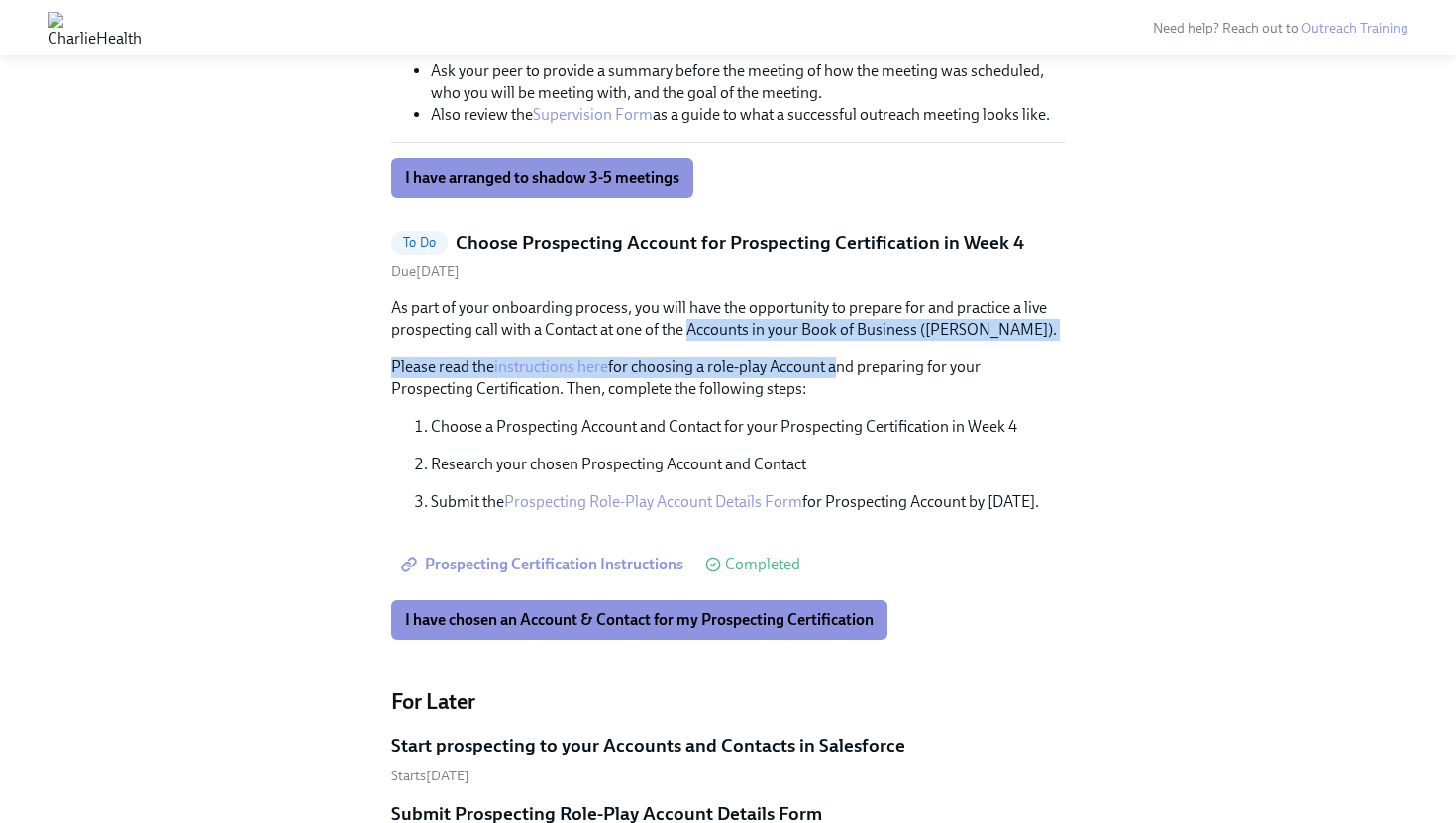 drag, startPoint x: 730, startPoint y: 331, endPoint x: 841, endPoint y: 373, distance: 118.68024 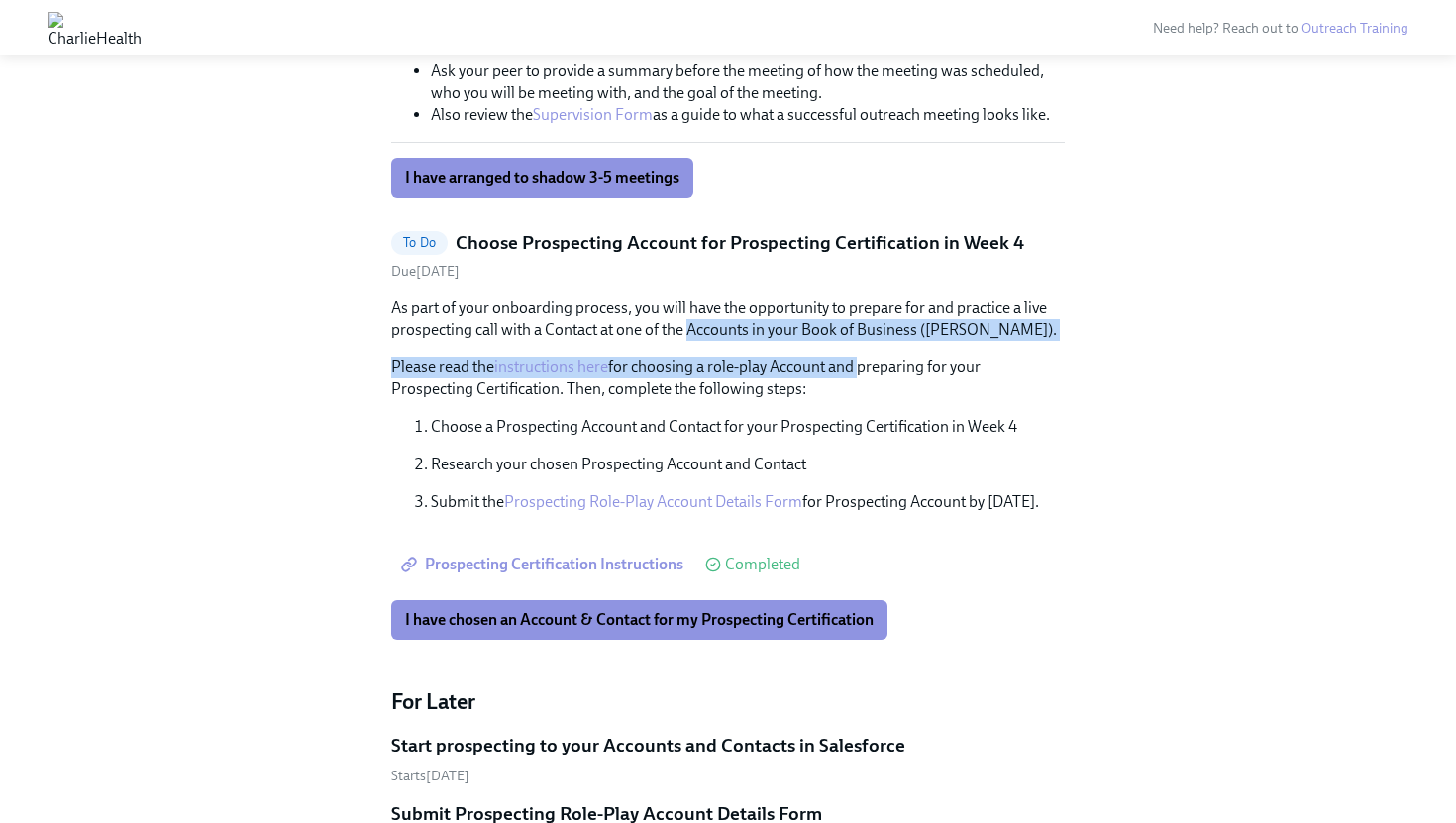 click on "Please read the  instructions here  for choosing a role-play Account and preparing for your Prospecting Certification. Then, complete the following steps:" at bounding box center [728, 378] 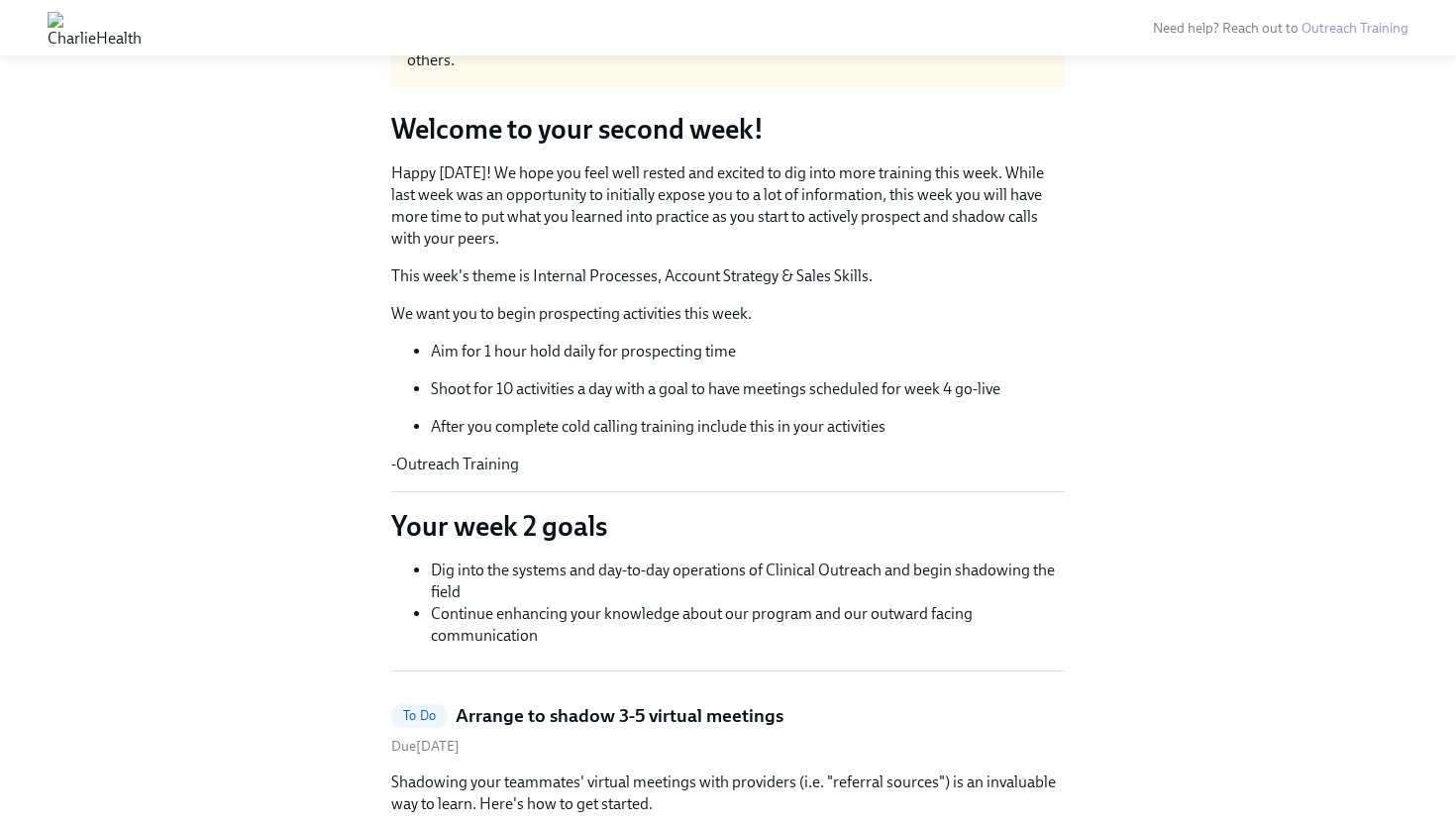 scroll, scrollTop: 59, scrollLeft: 0, axis: vertical 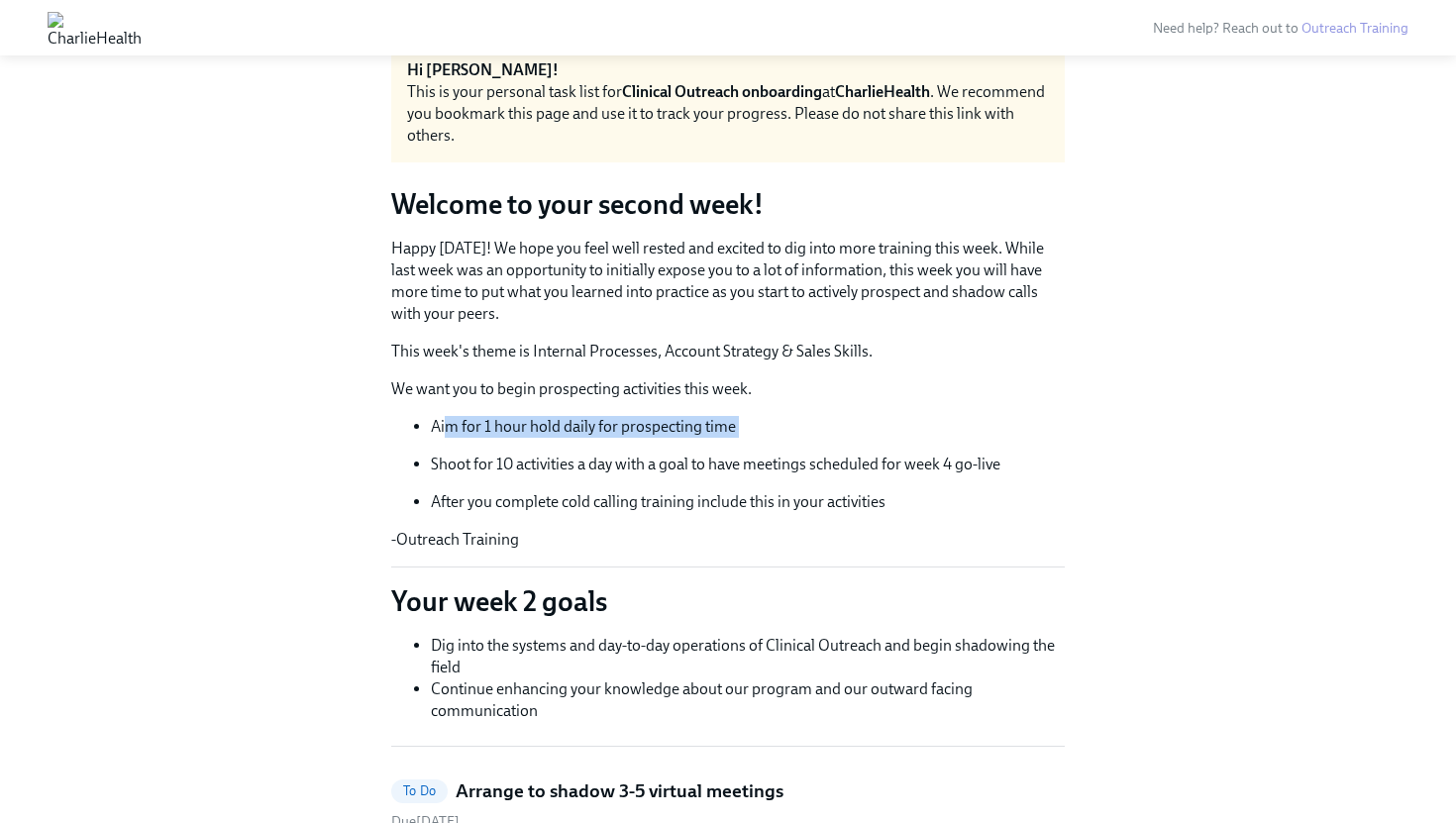 drag, startPoint x: 448, startPoint y: 420, endPoint x: 698, endPoint y: 443, distance: 251.0558 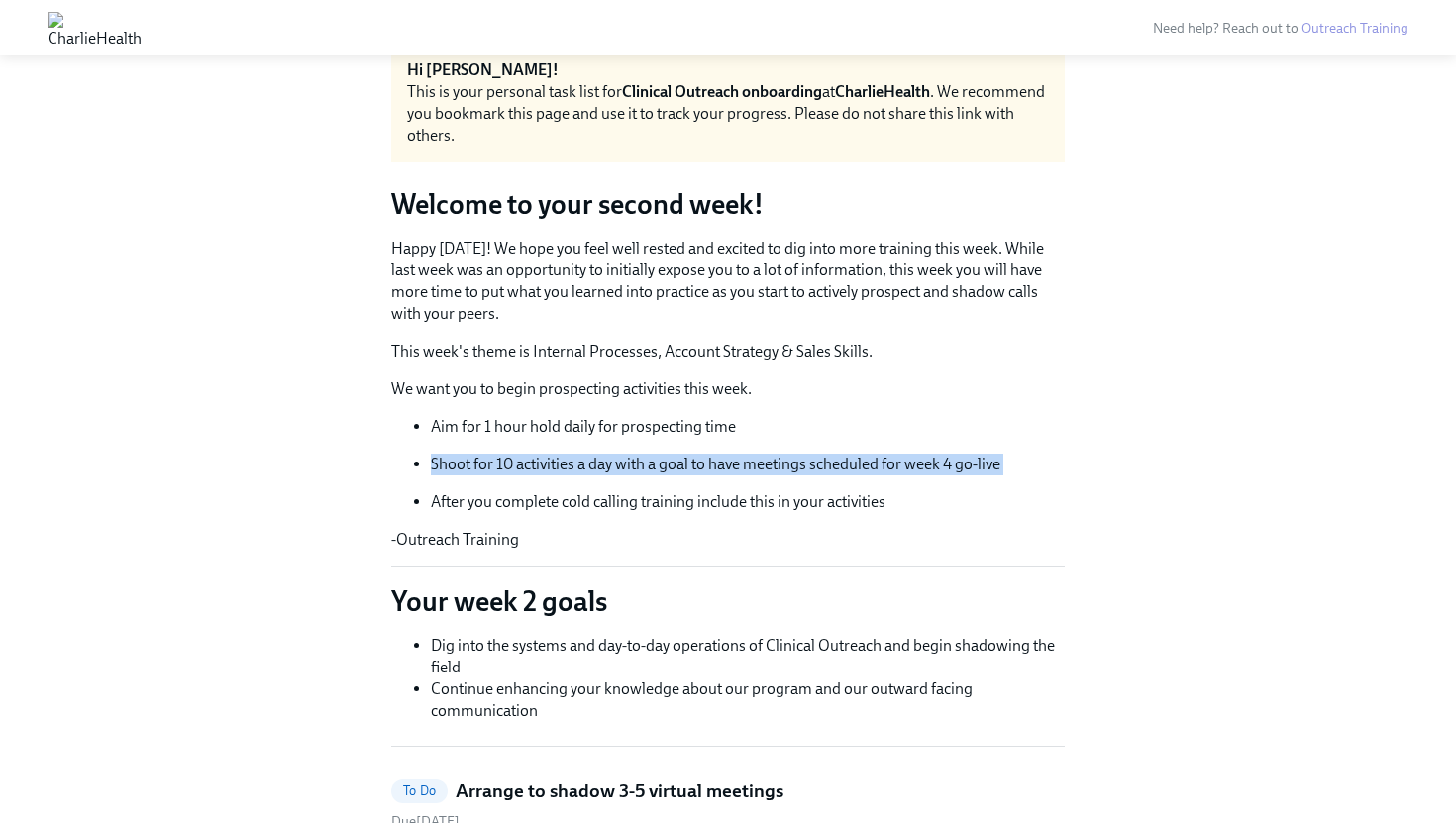 drag, startPoint x: 647, startPoint y: 453, endPoint x: 692, endPoint y: 477, distance: 51 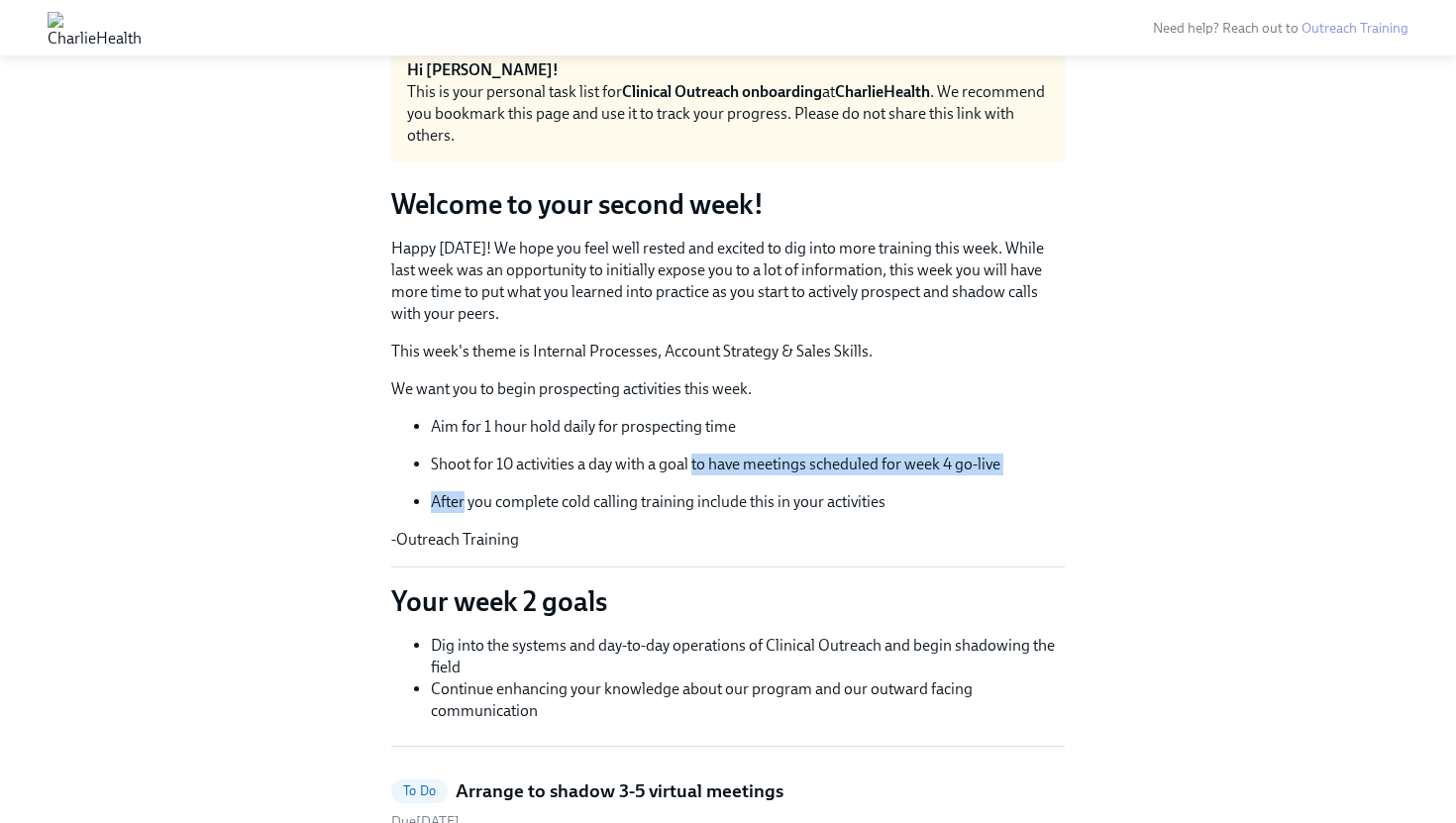 drag, startPoint x: 692, startPoint y: 477, endPoint x: 717, endPoint y: 465, distance: 27.730849 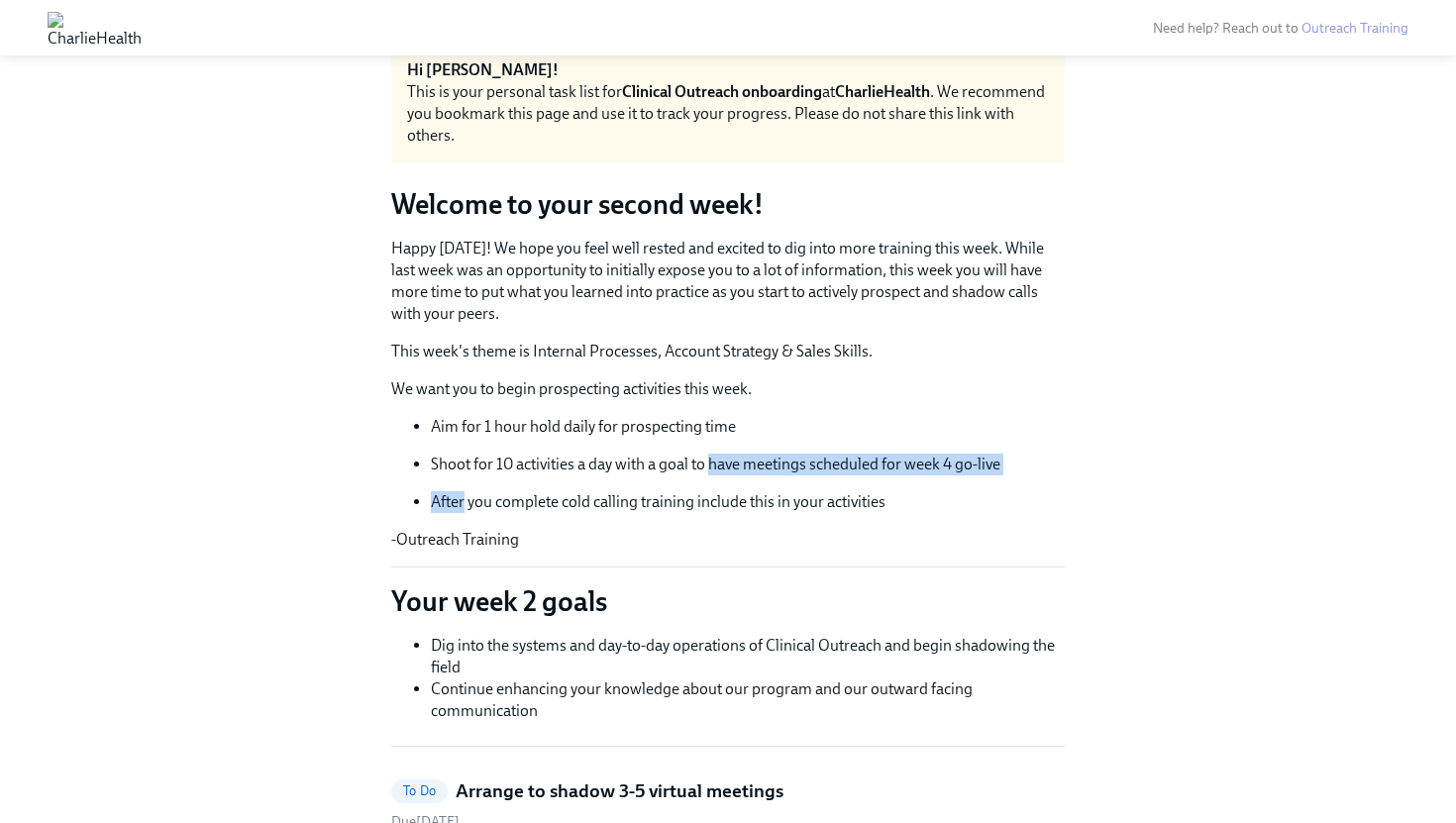 click on "Shoot for 10 activities a day with a goal to have meetings scheduled for week 4 go-live" at bounding box center (748, 464) 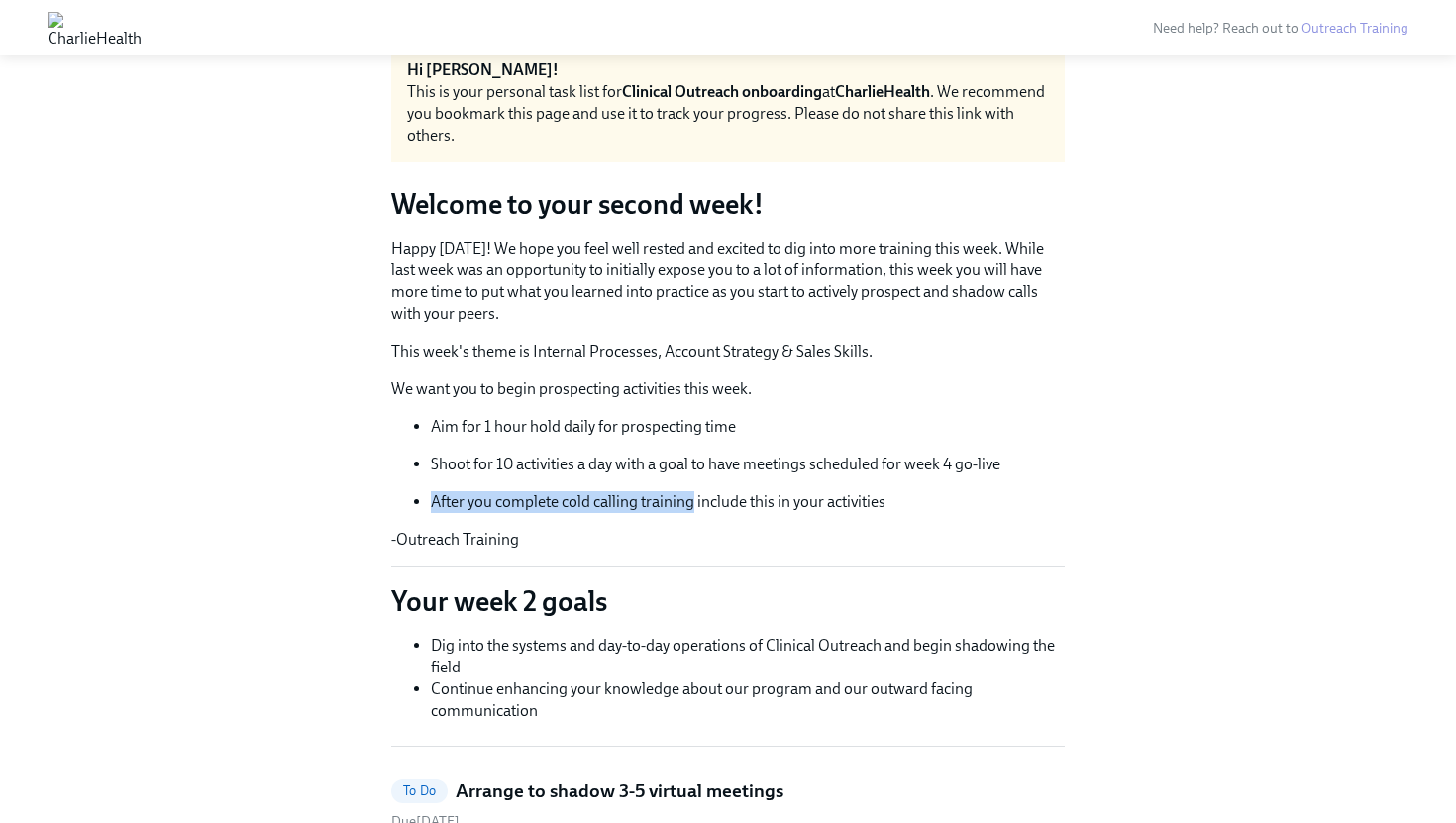 drag, startPoint x: 436, startPoint y: 493, endPoint x: 653, endPoint y: 490, distance: 217.02074 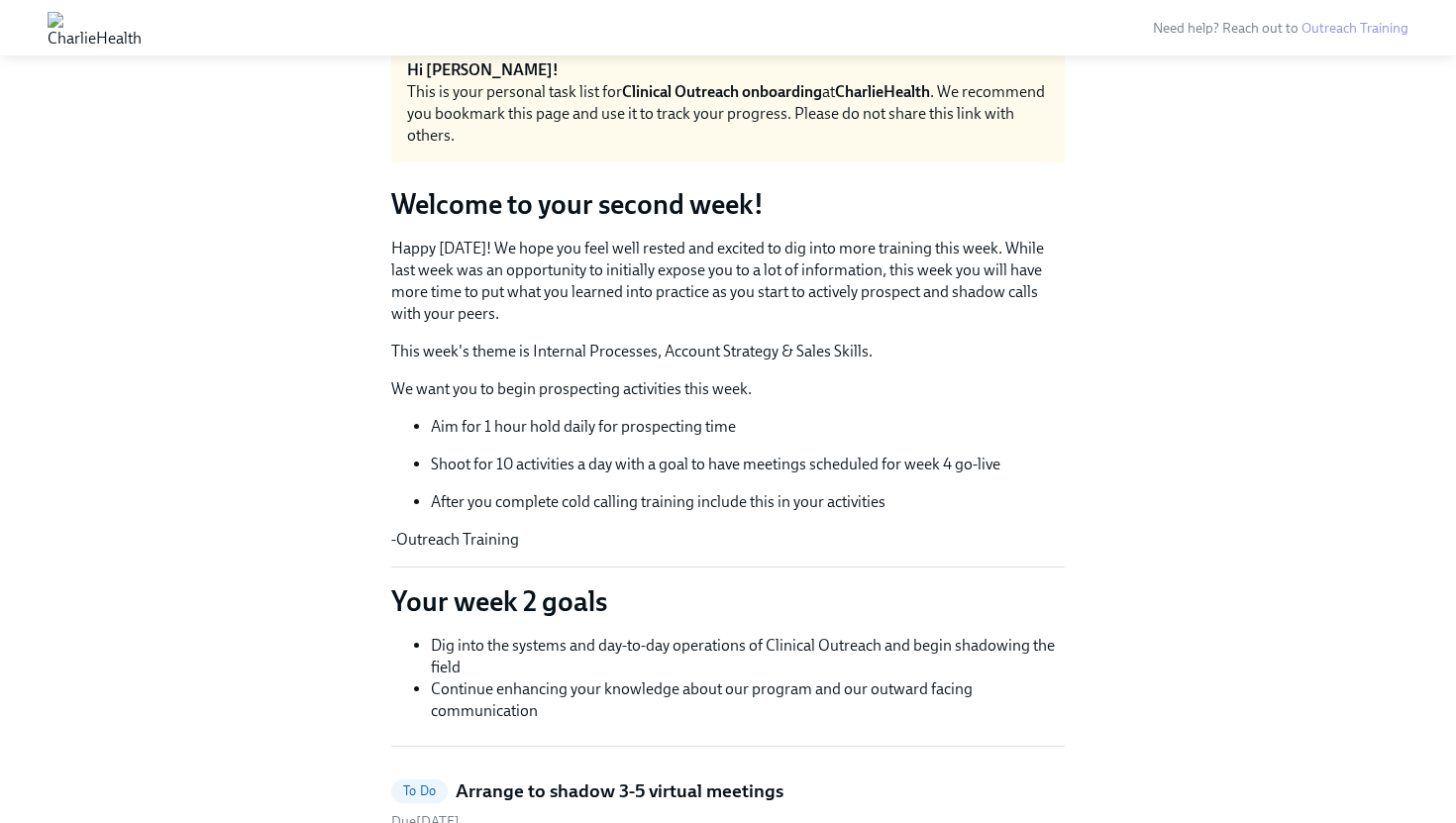 click on "Aim for  1 hour hold daily for prospecting time
Shoot for 10 activities a day with a goal to have meetings scheduled for week 4 go-live
After you complete cold calling training include this in your activities" at bounding box center [728, 464] 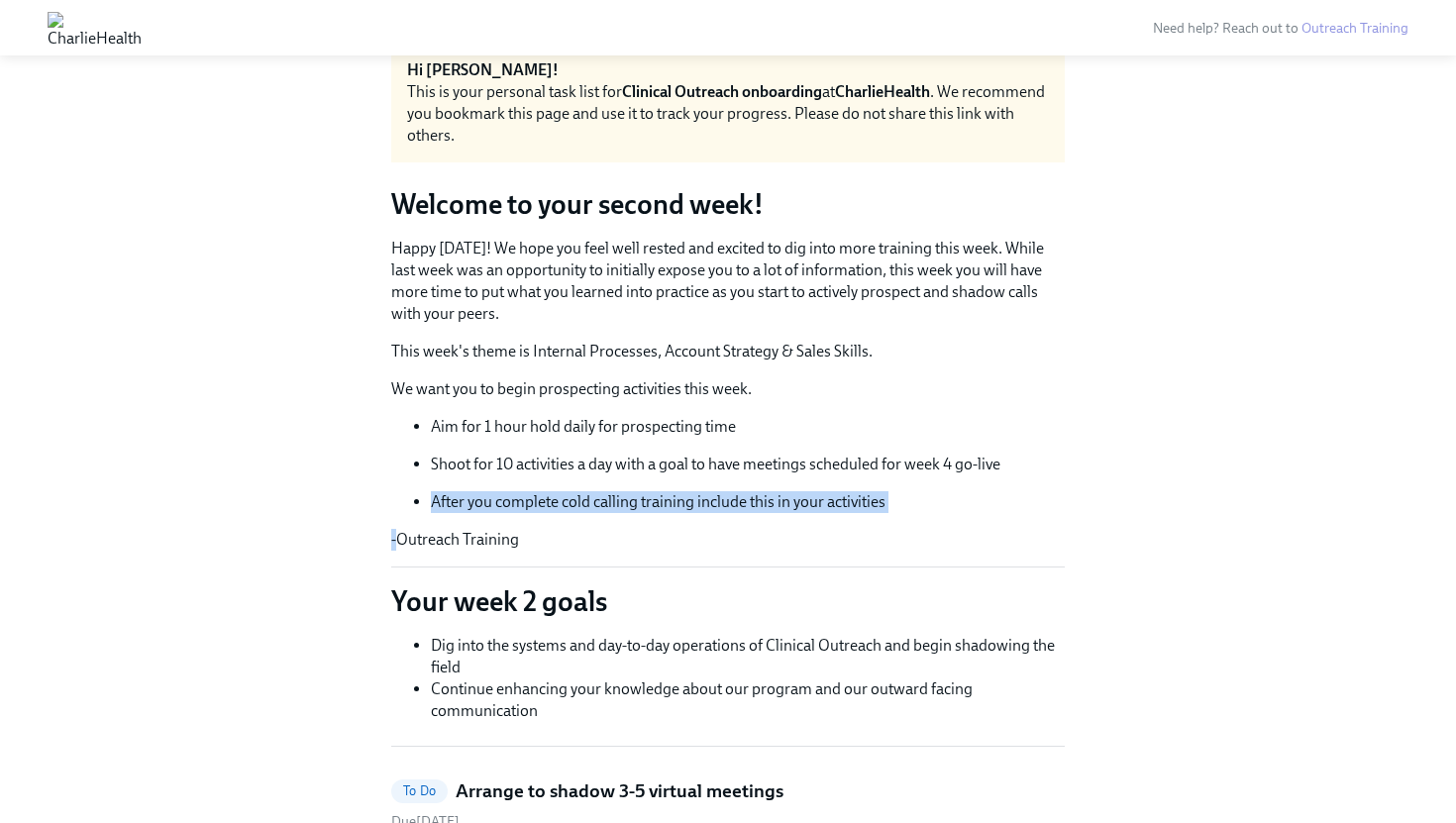 drag, startPoint x: 653, startPoint y: 490, endPoint x: 784, endPoint y: 523, distance: 135.09256 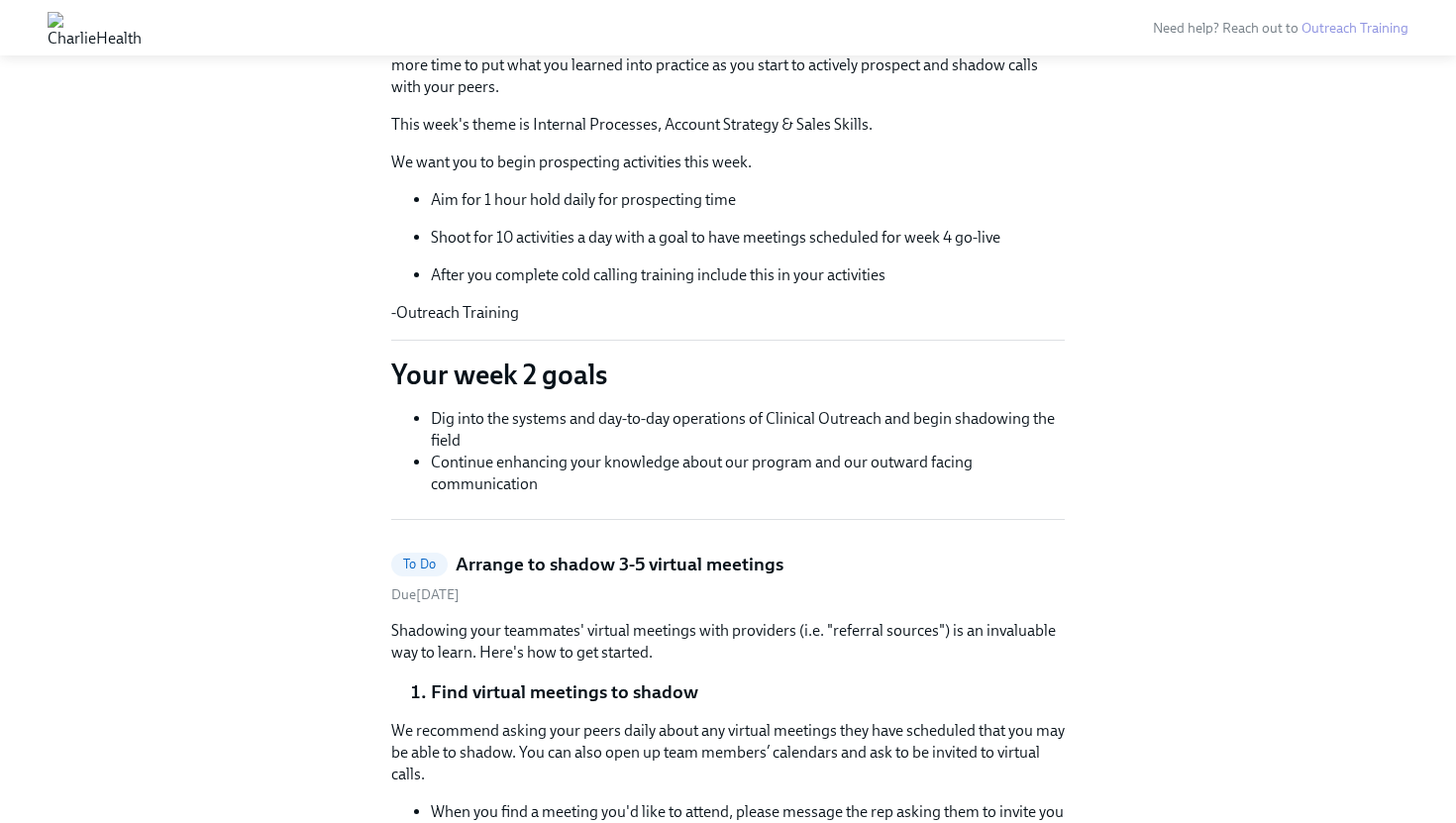scroll, scrollTop: 379, scrollLeft: 0, axis: vertical 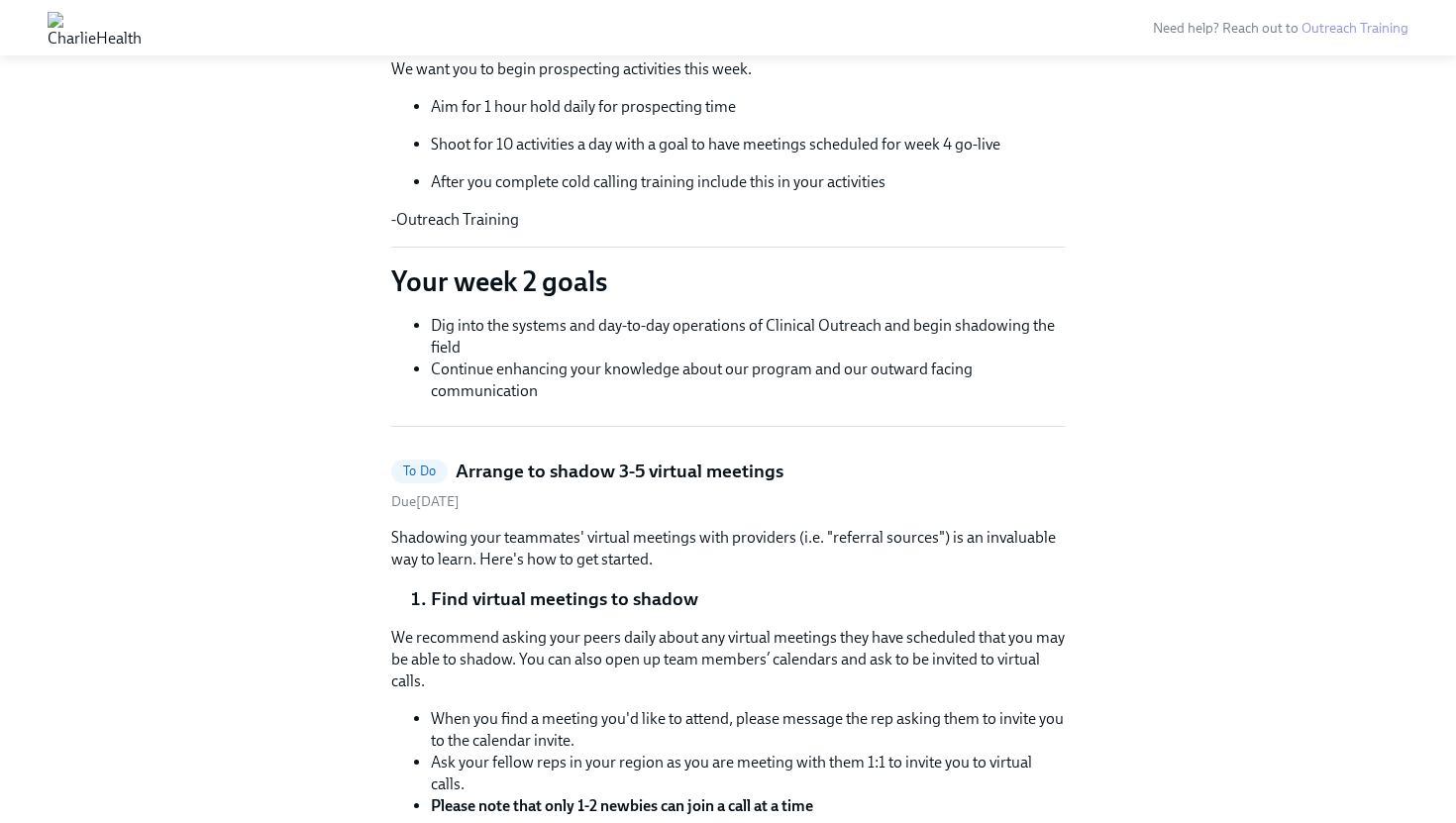 drag, startPoint x: 721, startPoint y: 490, endPoint x: 463, endPoint y: 332, distance: 302.53595 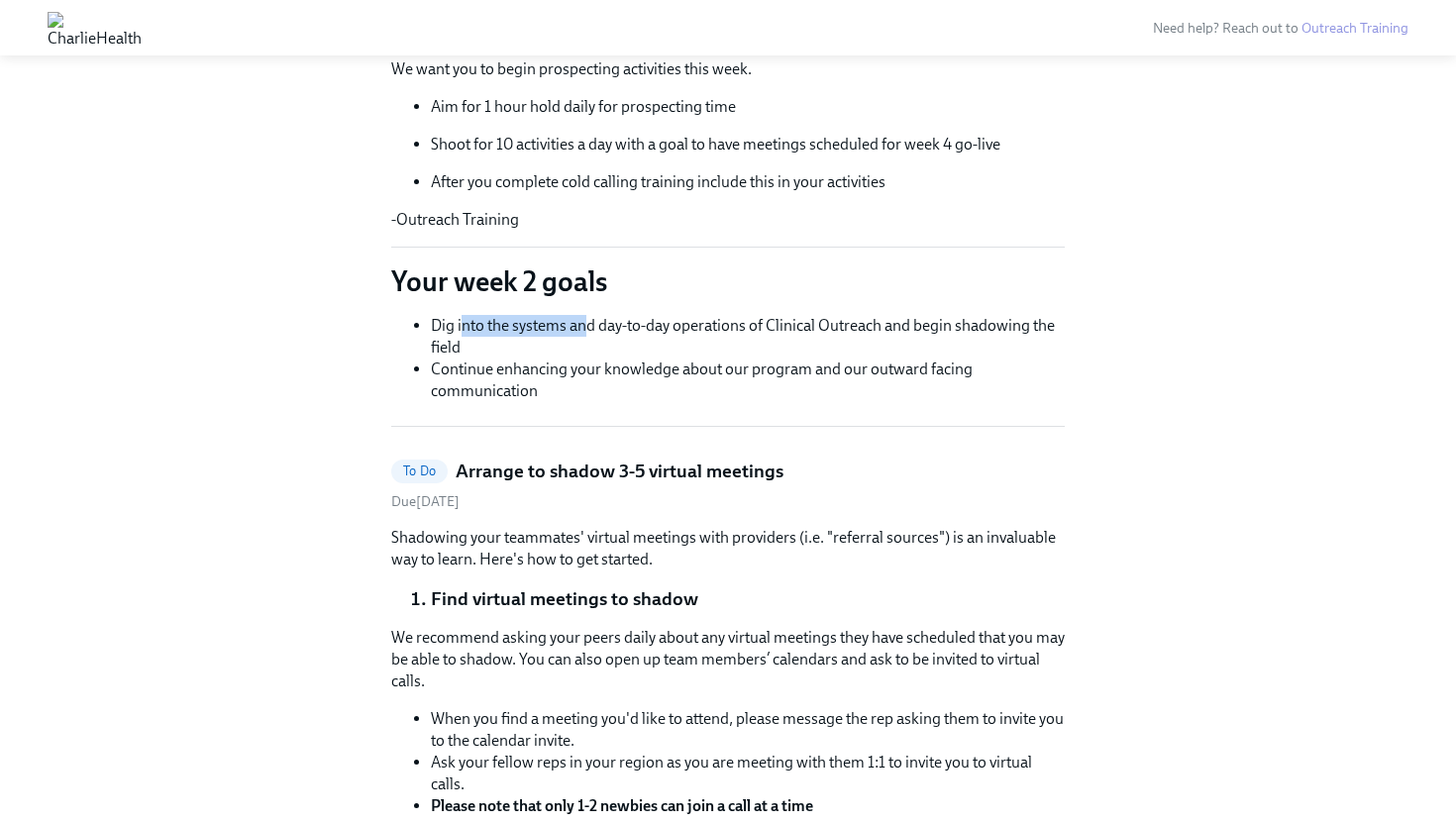 drag, startPoint x: 463, startPoint y: 332, endPoint x: 586, endPoint y: 332, distance: 123 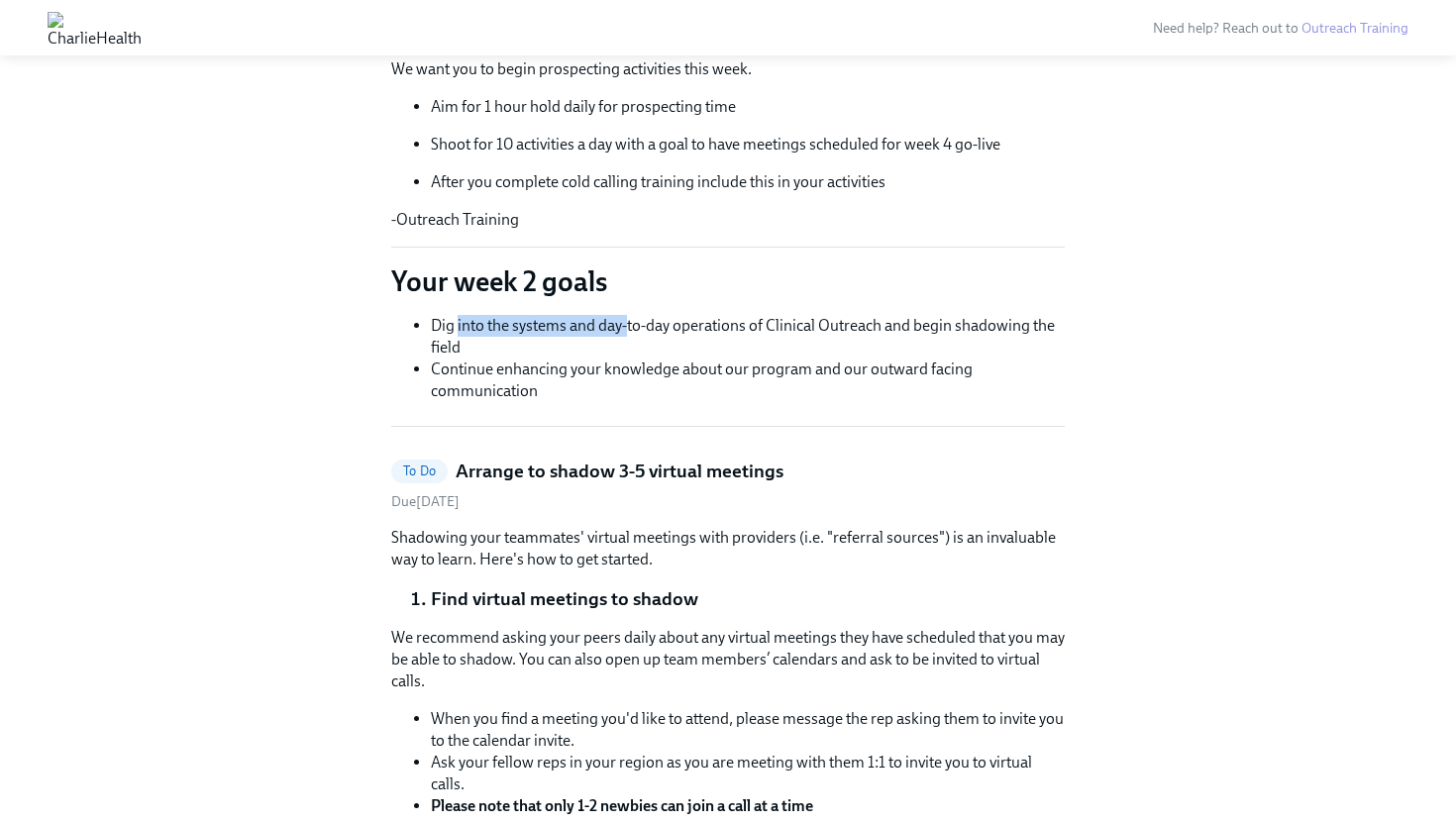 drag, startPoint x: 467, startPoint y: 329, endPoint x: 624, endPoint y: 319, distance: 157.31815 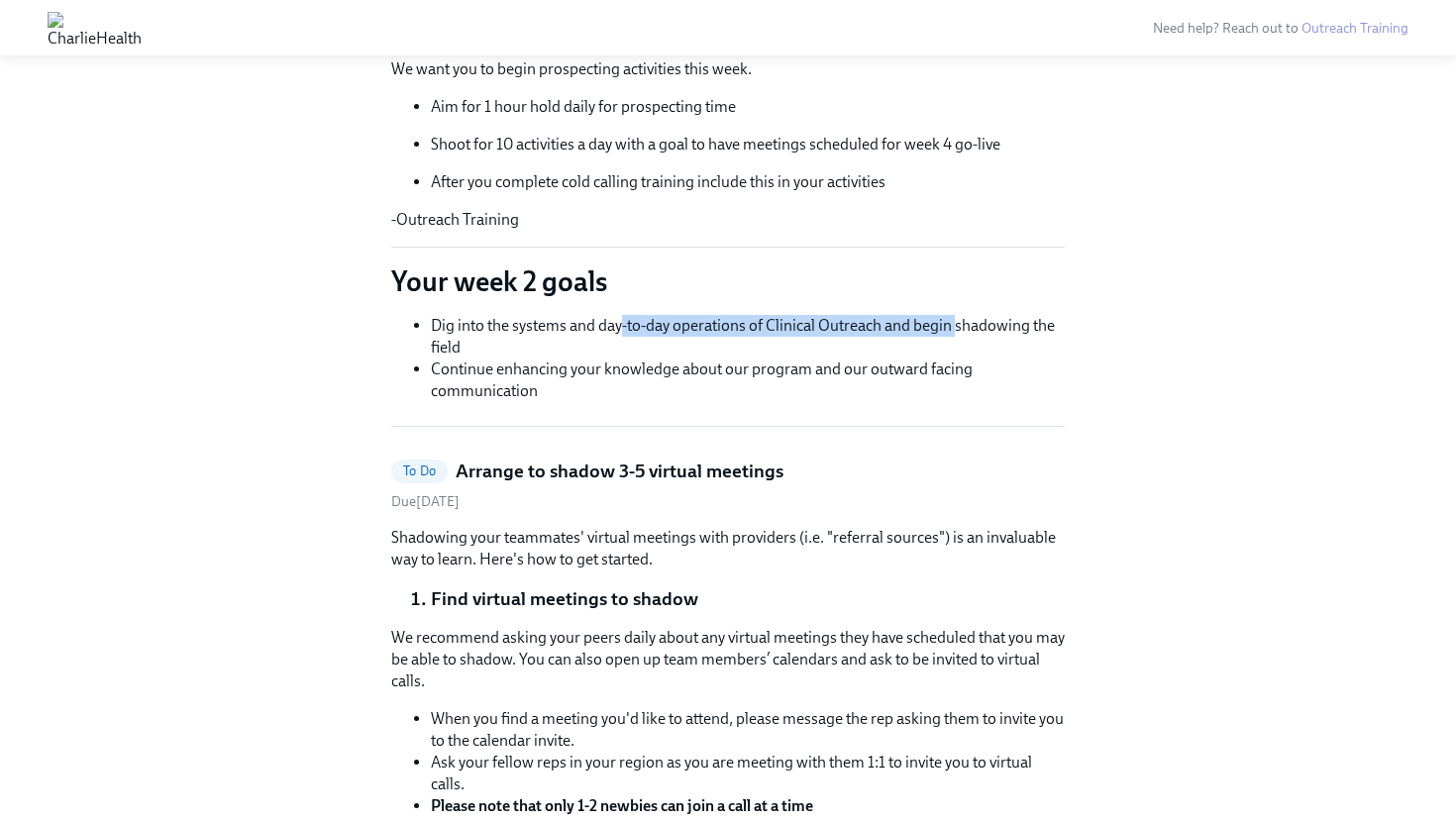 drag, startPoint x: 624, startPoint y: 319, endPoint x: 955, endPoint y: 322, distance: 331.01359 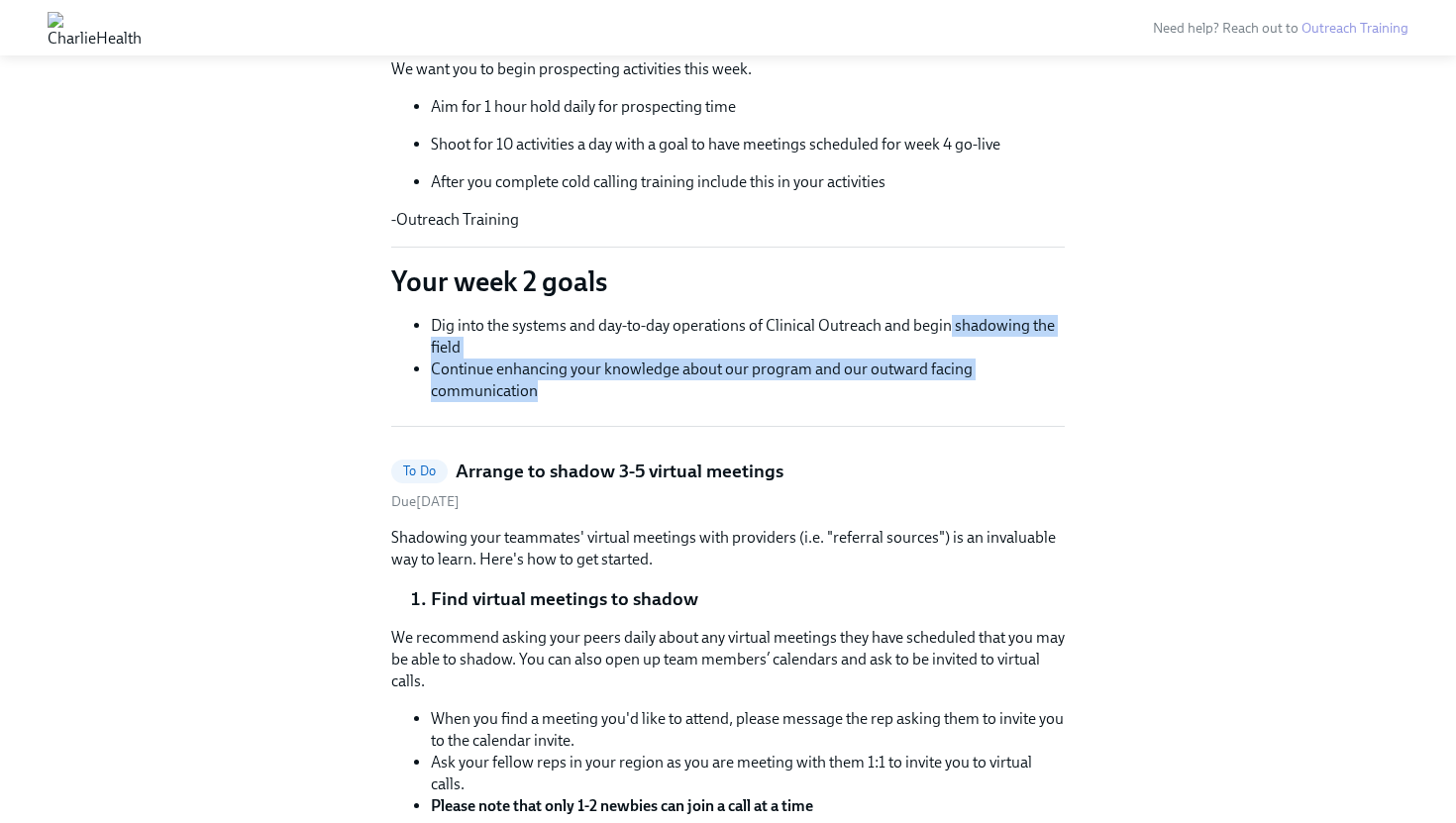 drag, startPoint x: 943, startPoint y: 322, endPoint x: 1007, endPoint y: 392, distance: 94.84725 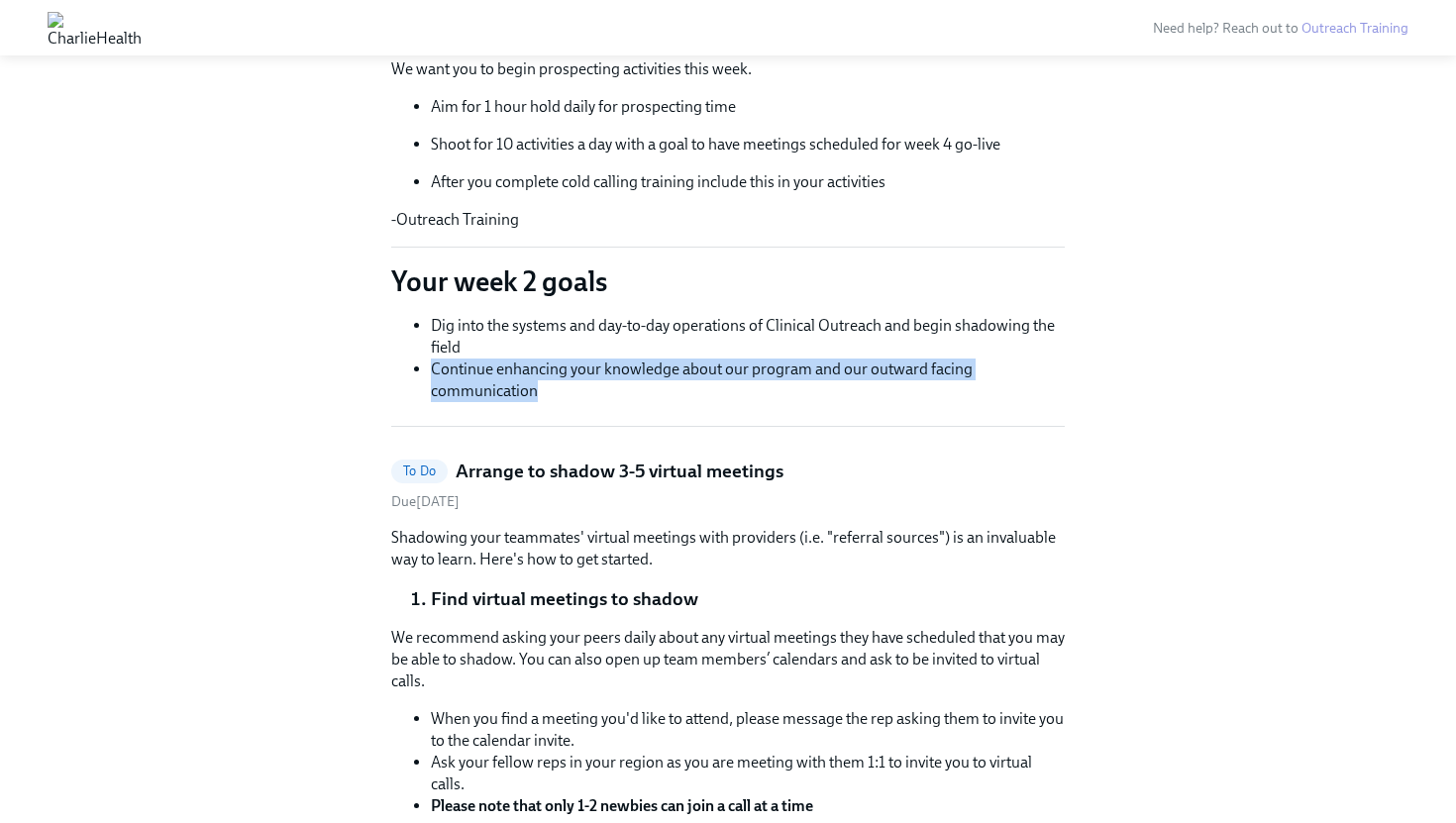 drag, startPoint x: 1007, startPoint y: 392, endPoint x: 497, endPoint y: 342, distance: 512.4451 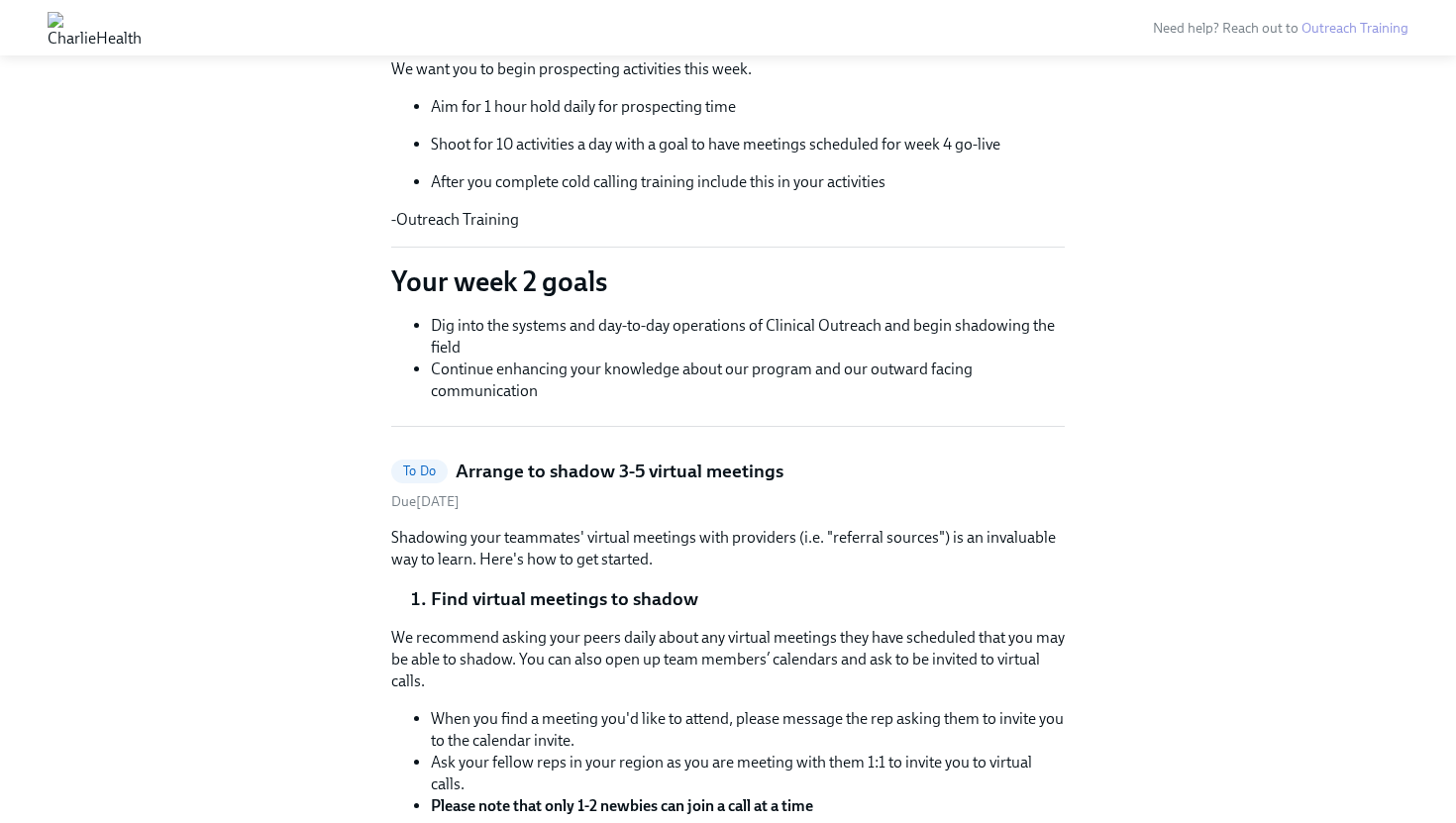 click on "Dig into the systems and day-to-day operations of Clinical Outreach and begin shadowing the field" at bounding box center [748, 337] 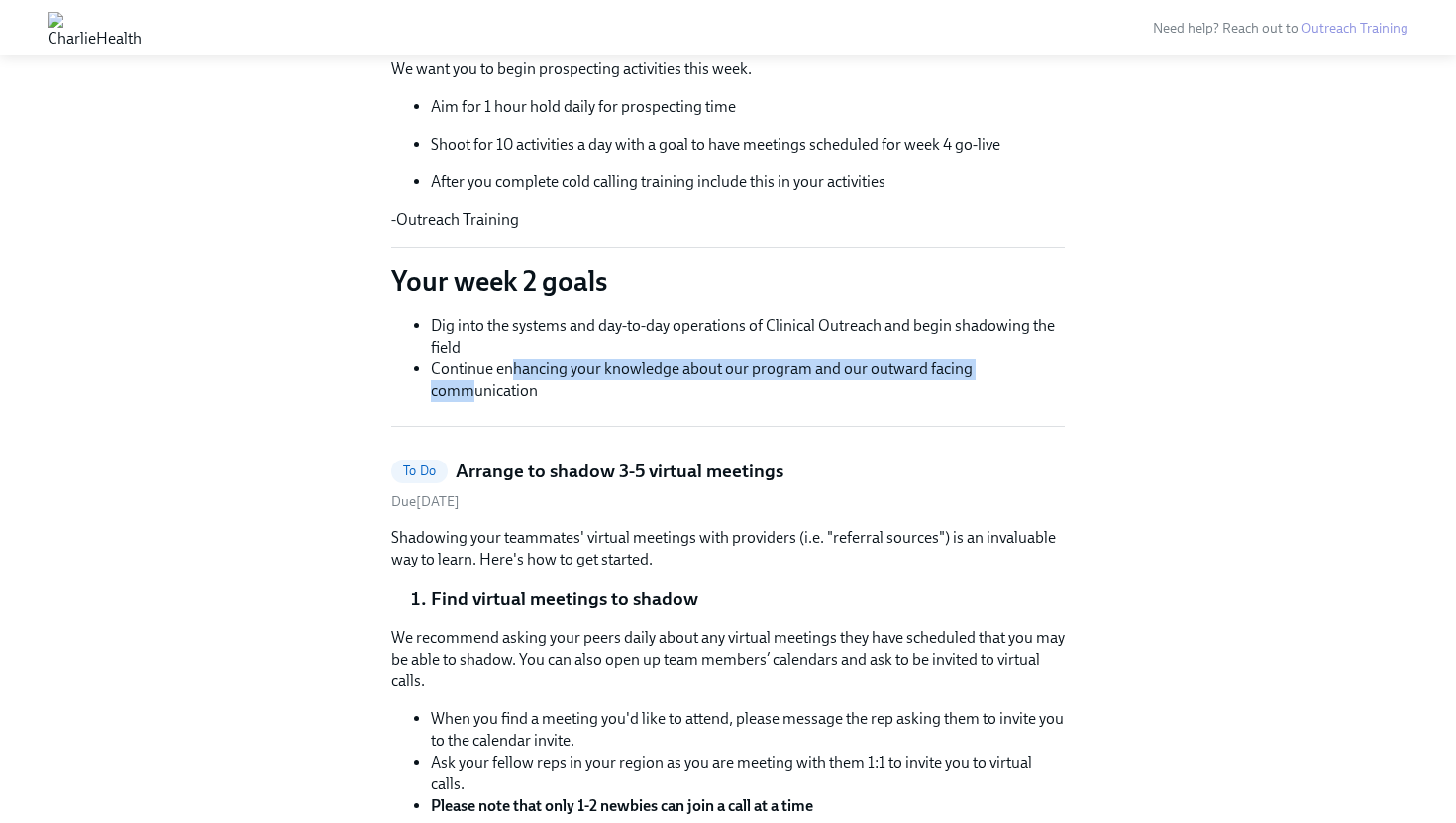 drag, startPoint x: 475, startPoint y: 385, endPoint x: 536, endPoint y: 379, distance: 61.294372 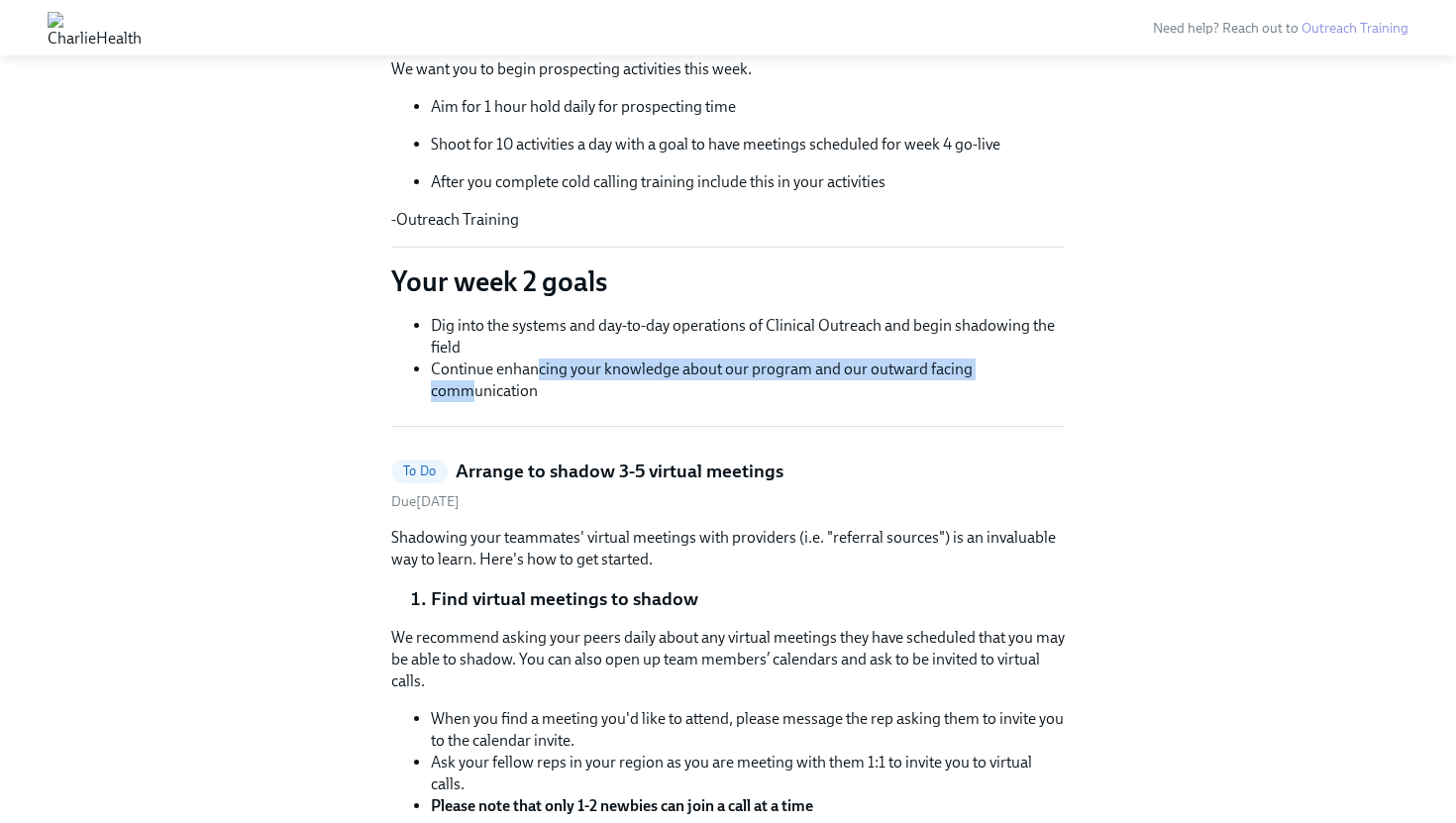click on "Continue enhancing your knowledge about our program and our outward facing communication" at bounding box center (748, 380) 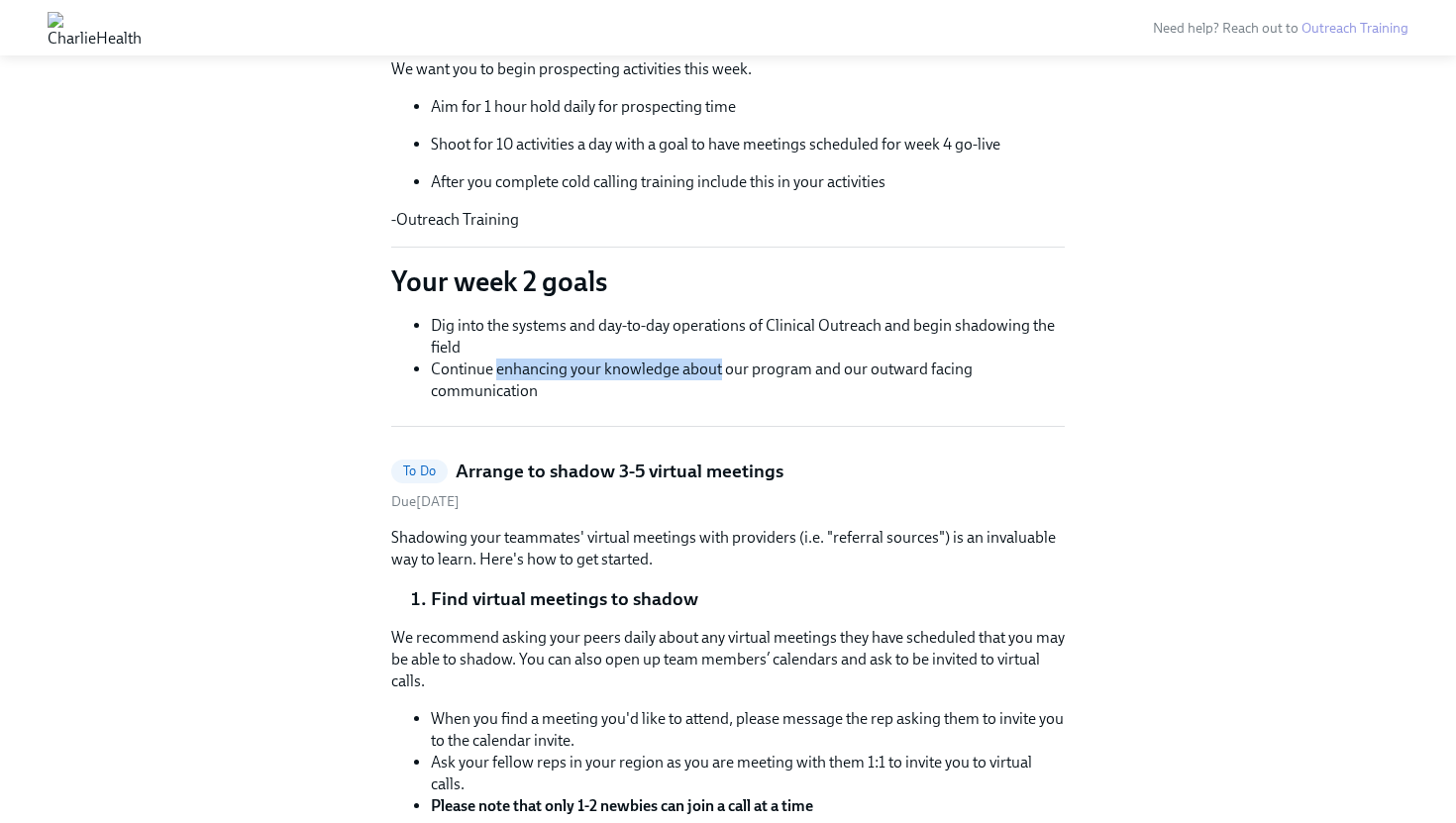 drag, startPoint x: 536, startPoint y: 379, endPoint x: 708, endPoint y: 368, distance: 172.35139 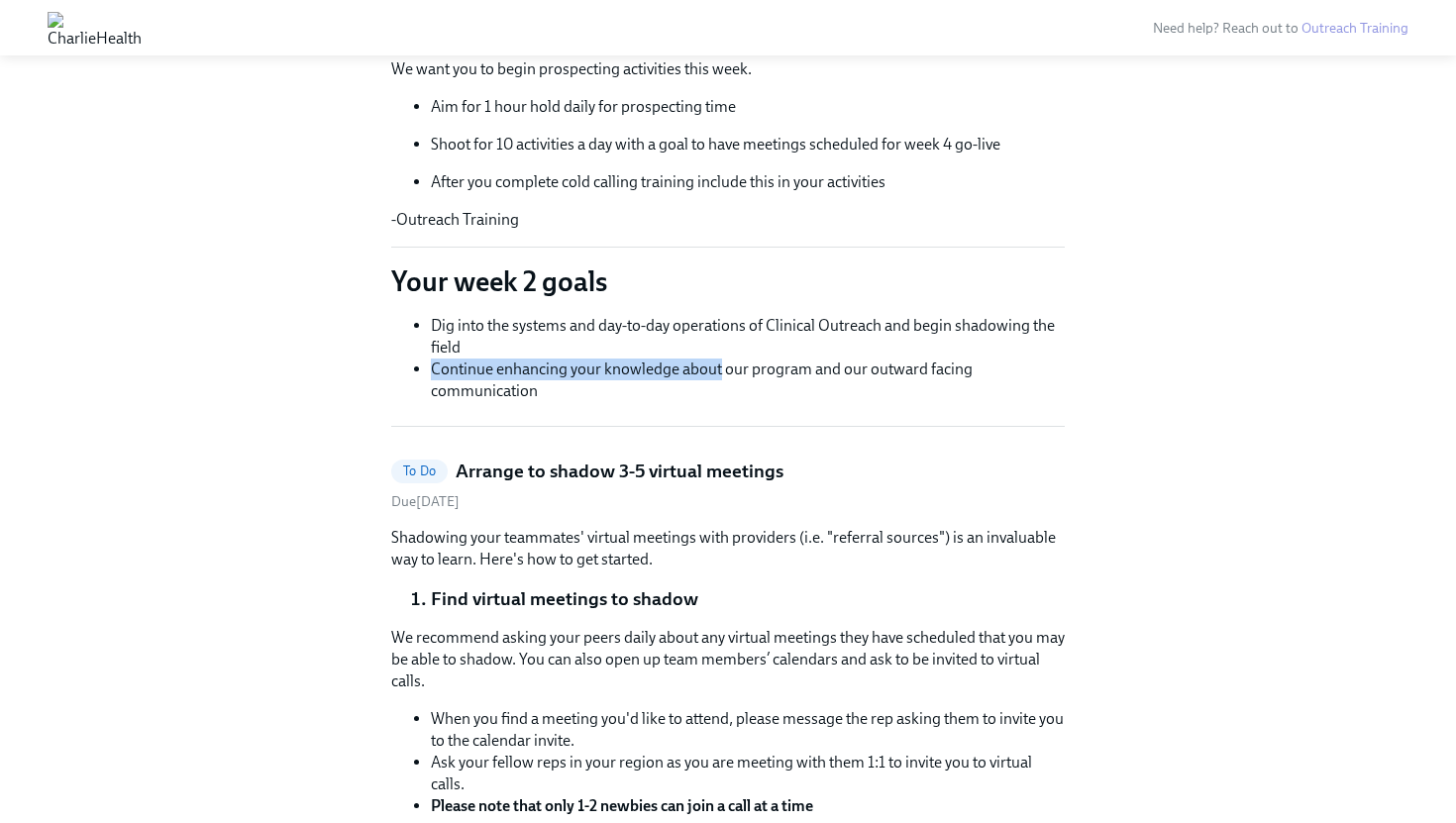drag, startPoint x: 708, startPoint y: 368, endPoint x: 623, endPoint y: 338, distance: 90.138782 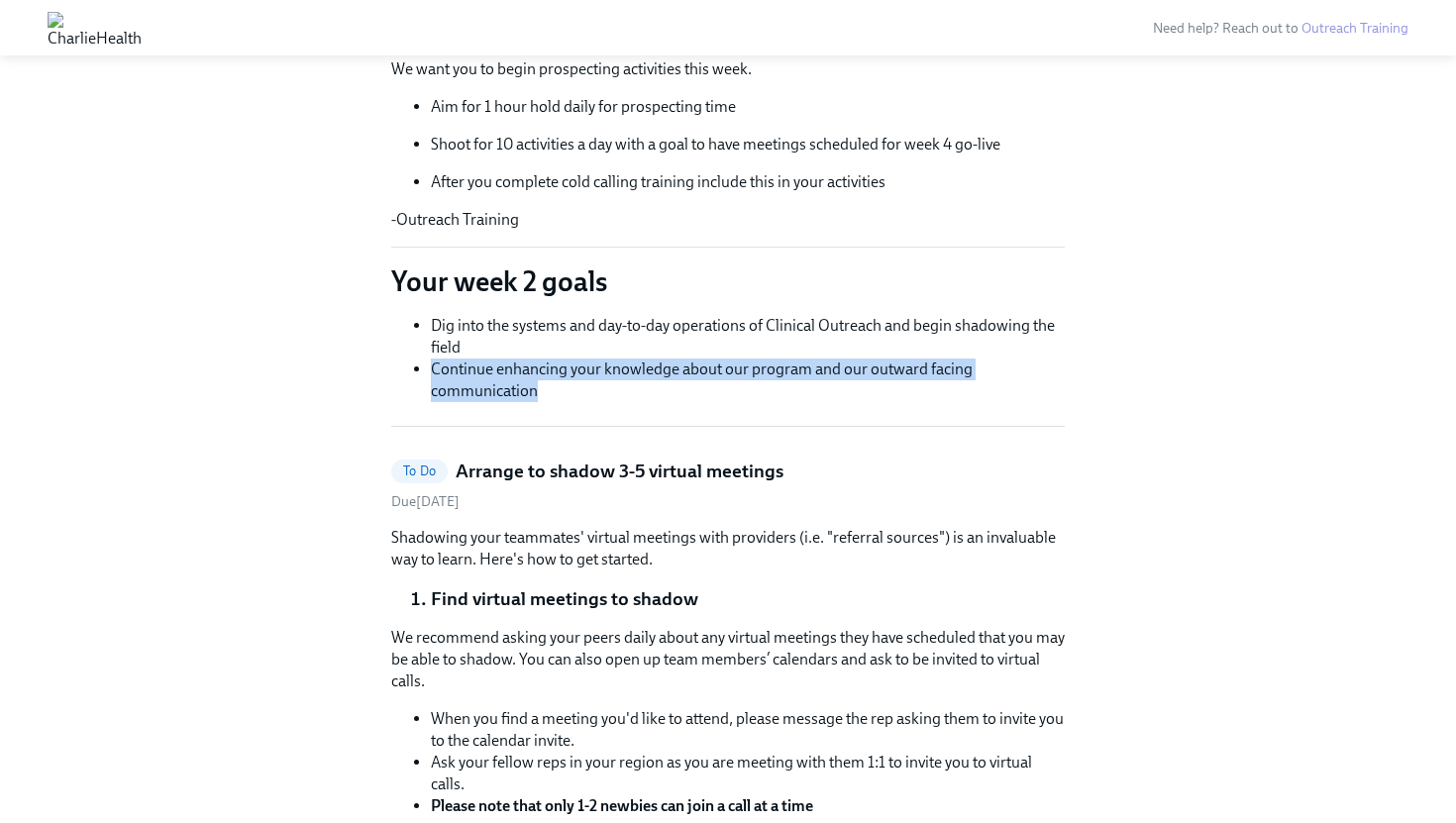 drag, startPoint x: 982, startPoint y: 381, endPoint x: 612, endPoint y: 342, distance: 372.04973 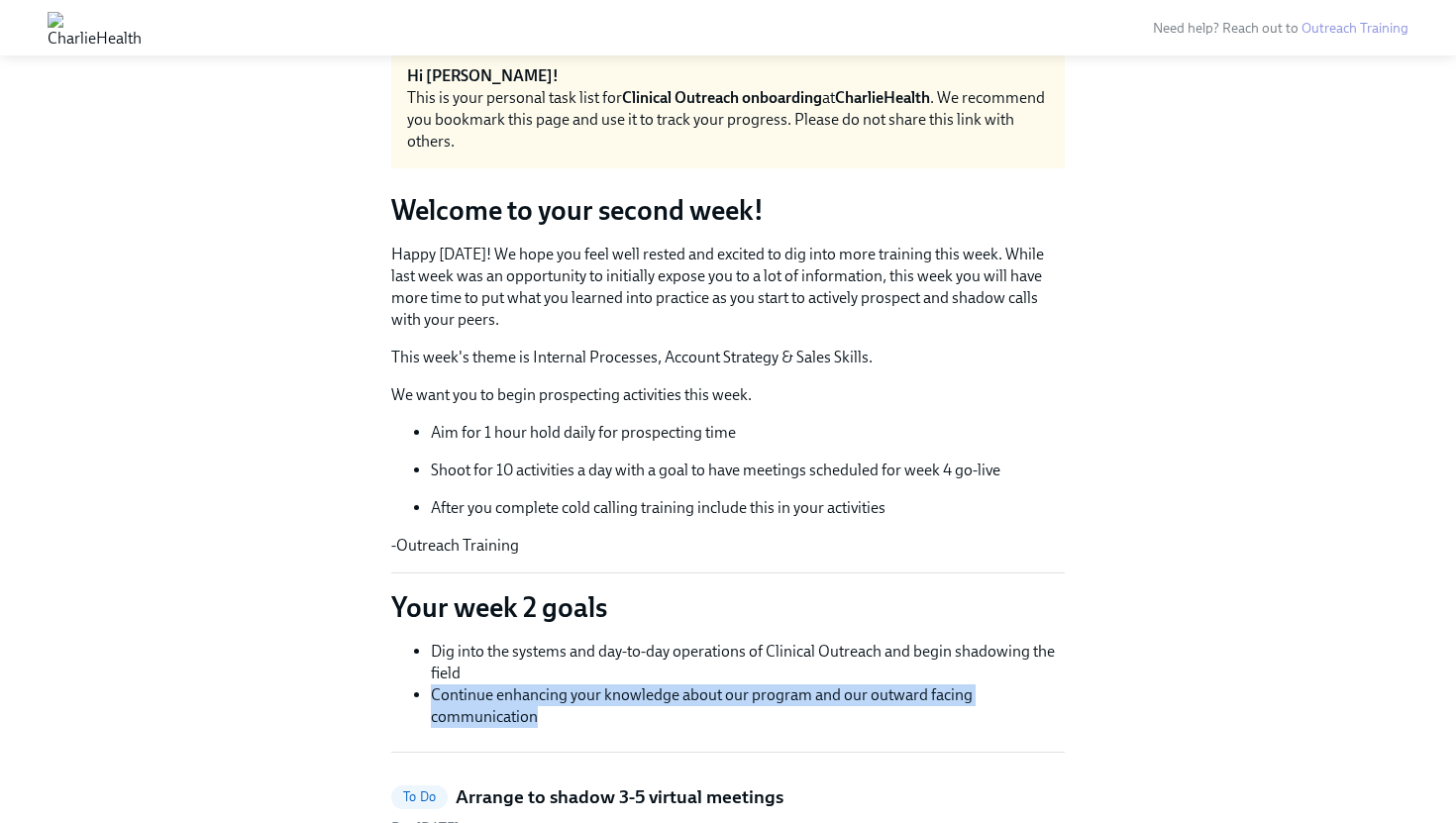 scroll, scrollTop: 49, scrollLeft: 0, axis: vertical 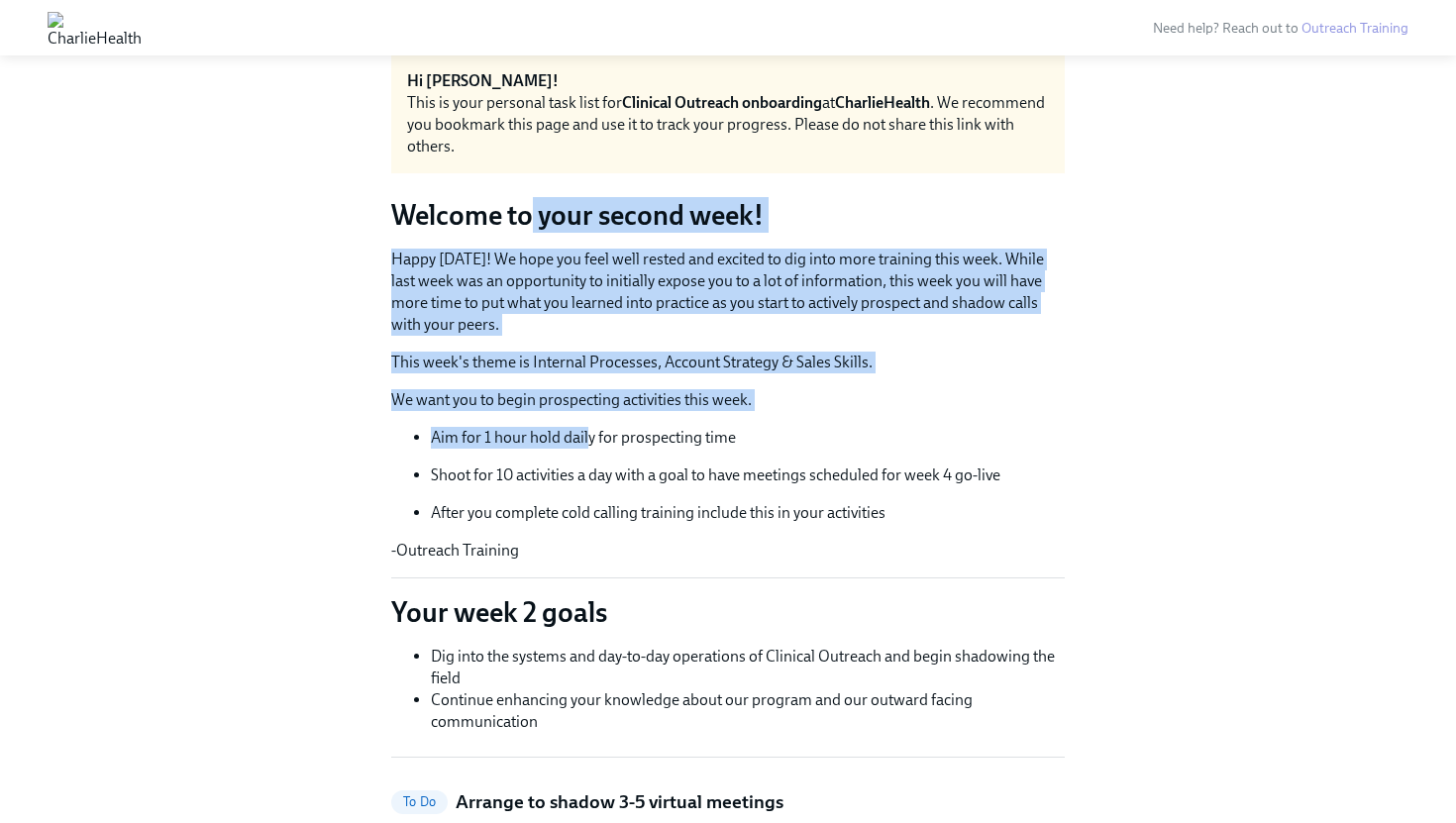 drag, startPoint x: 534, startPoint y: 232, endPoint x: 587, endPoint y: 432, distance: 206.90336 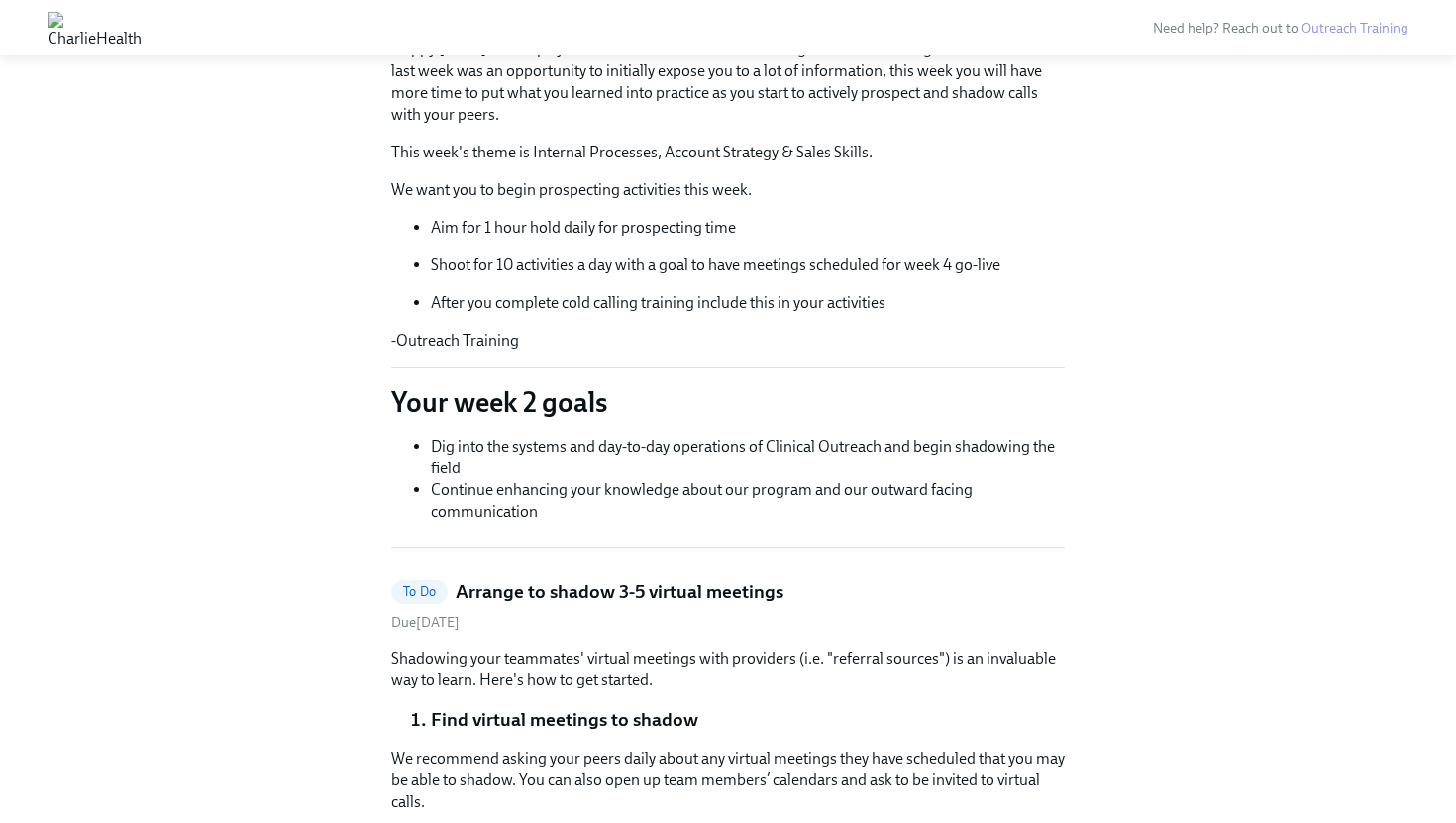 scroll, scrollTop: 312, scrollLeft: 0, axis: vertical 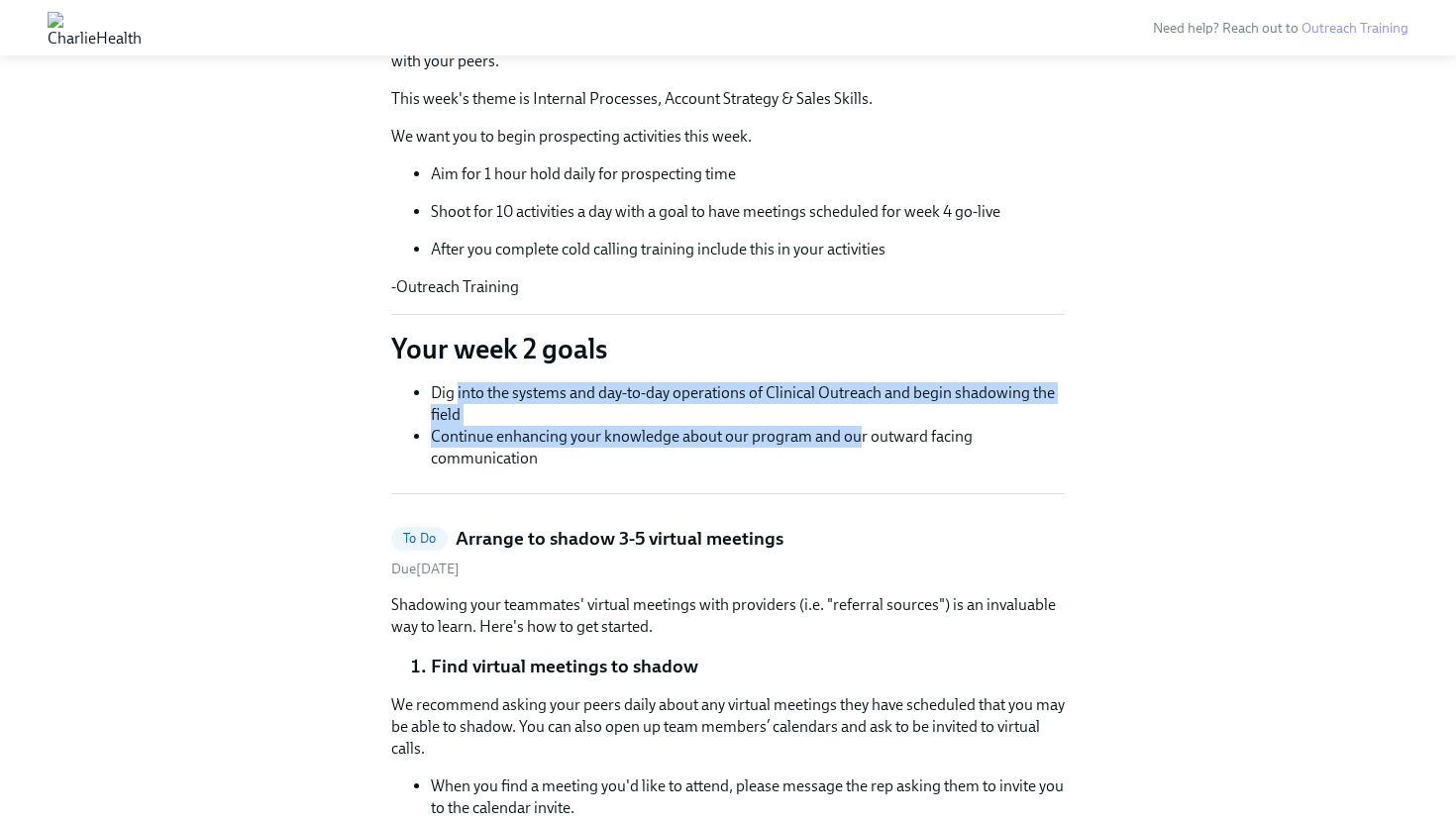 drag, startPoint x: 459, startPoint y: 388, endPoint x: 857, endPoint y: 438, distance: 401.12841 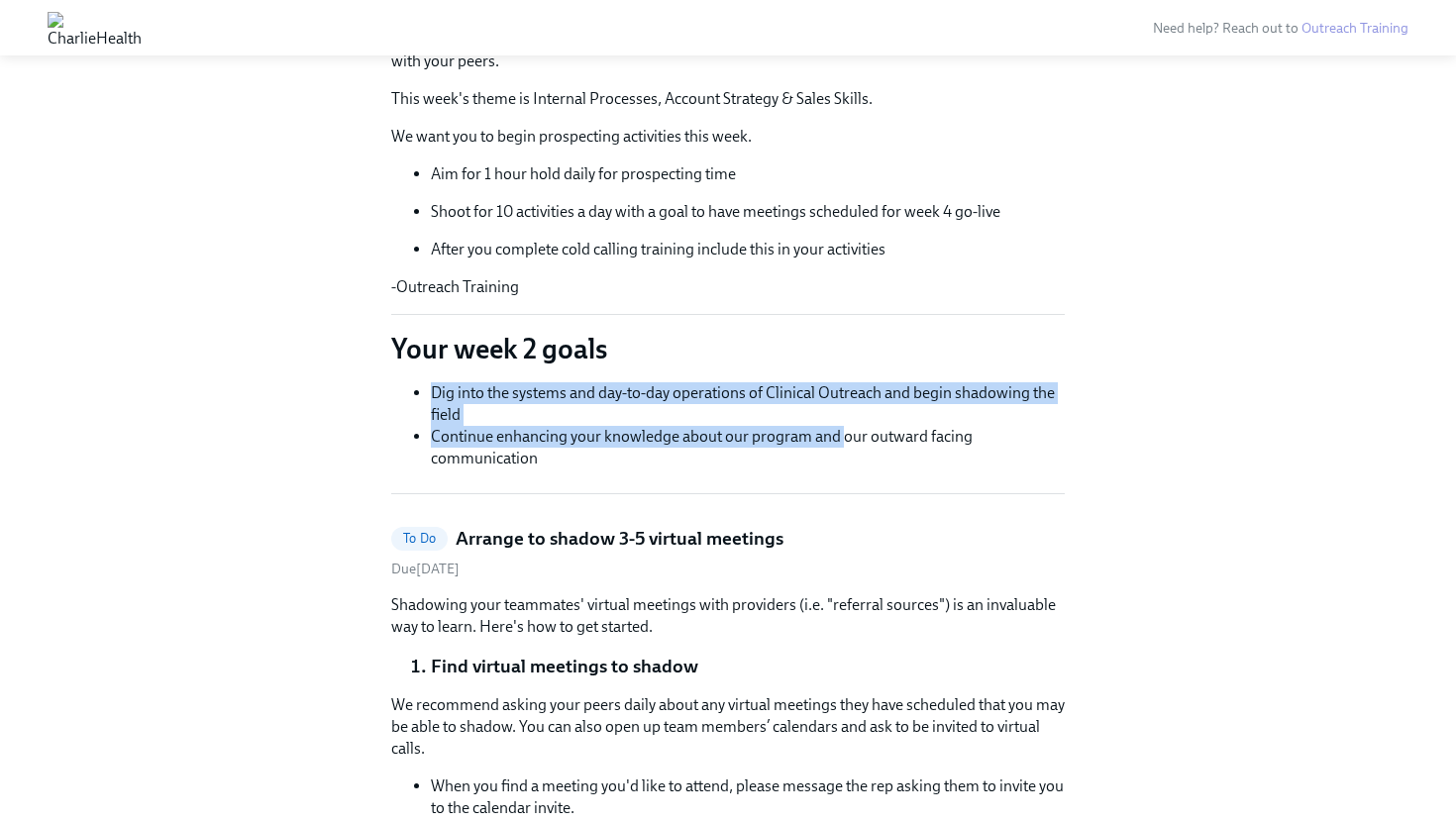 drag, startPoint x: 857, startPoint y: 438, endPoint x: 705, endPoint y: 454, distance: 152.83979 